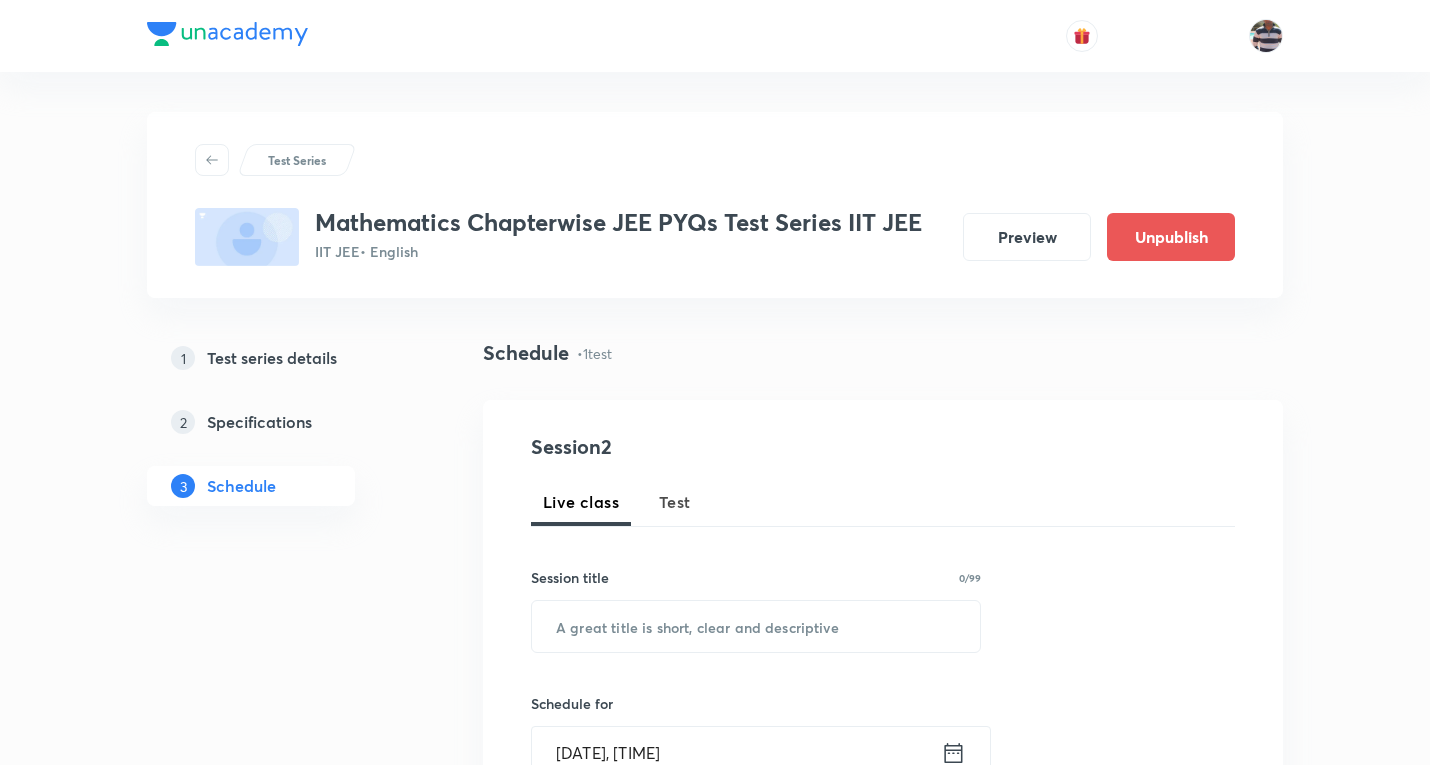 scroll, scrollTop: 0, scrollLeft: 0, axis: both 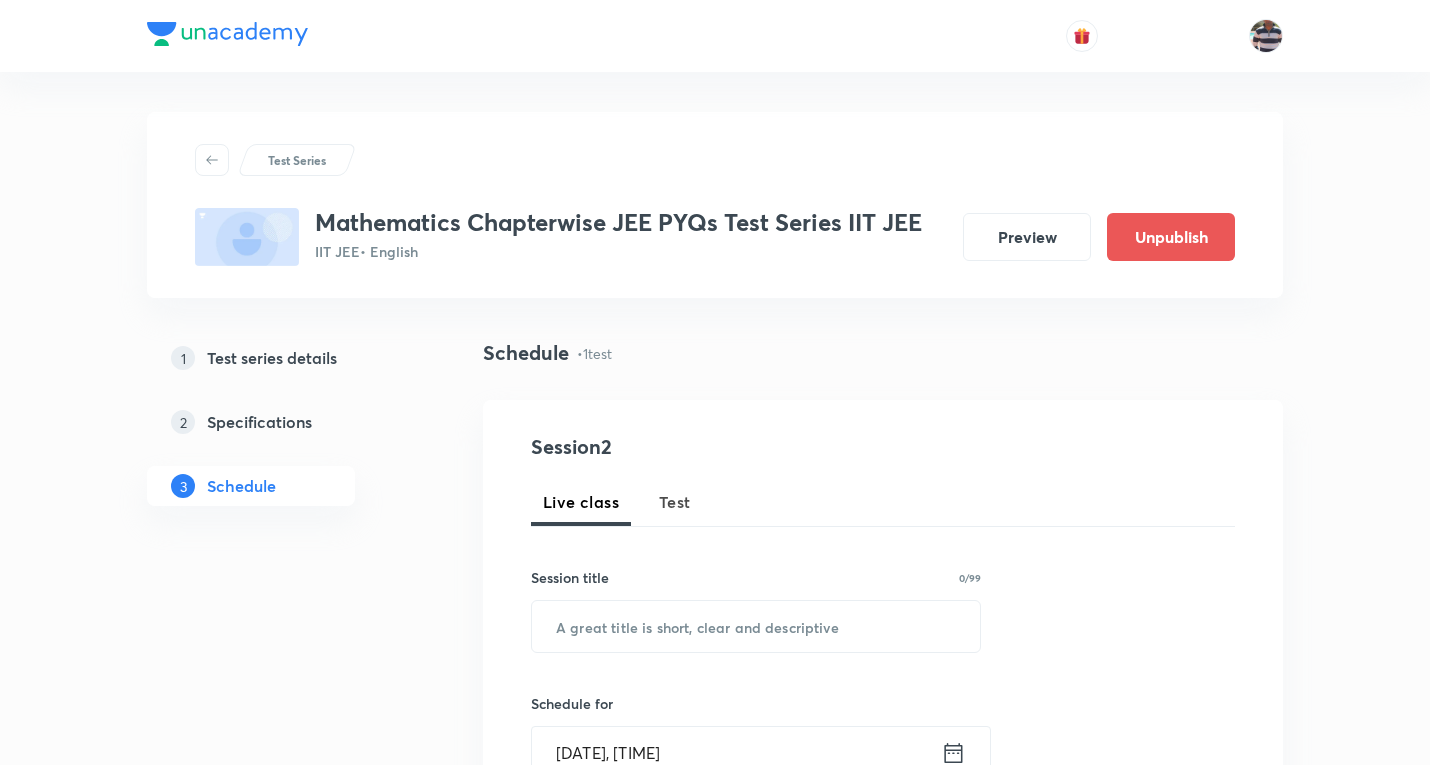 click on "3 Schedule" at bounding box center (251, 486) 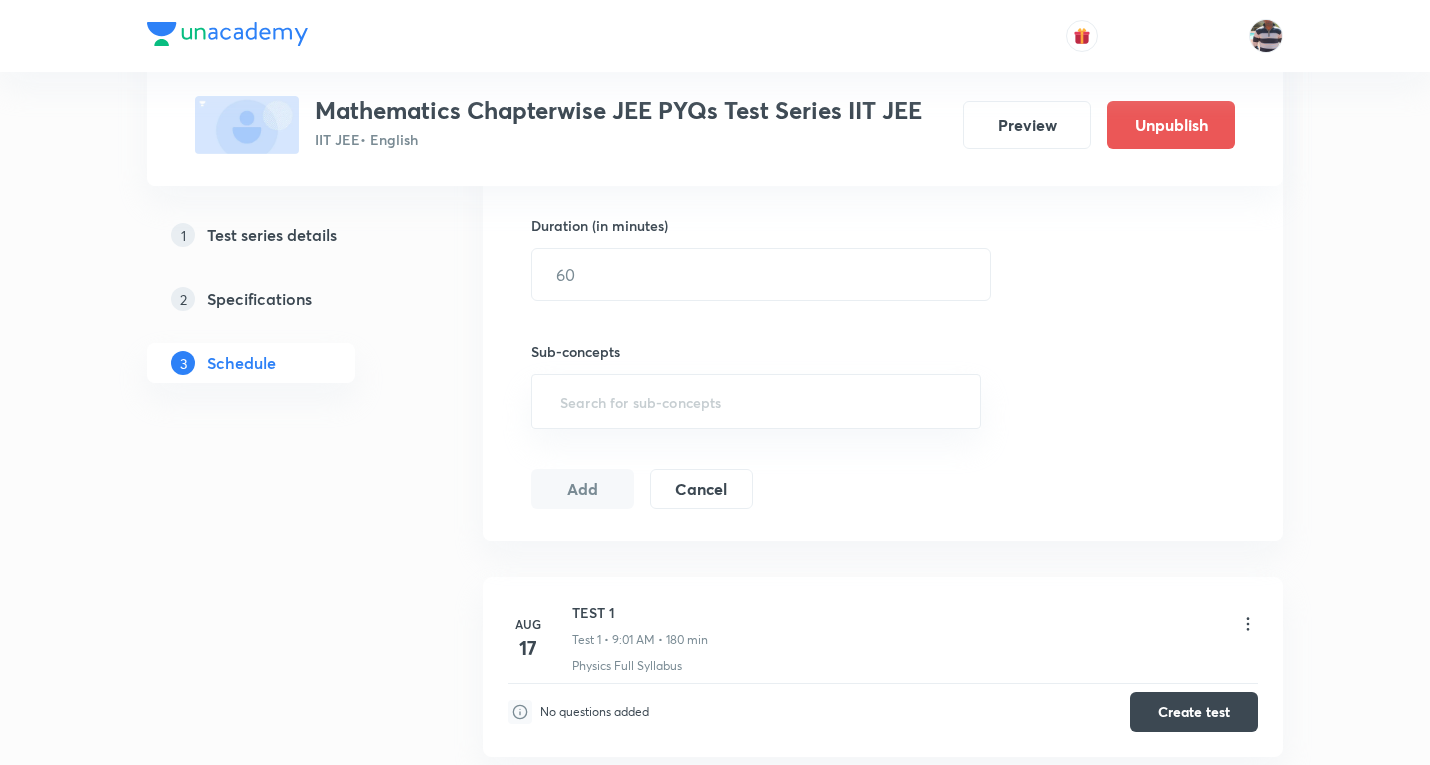 scroll, scrollTop: 684, scrollLeft: 0, axis: vertical 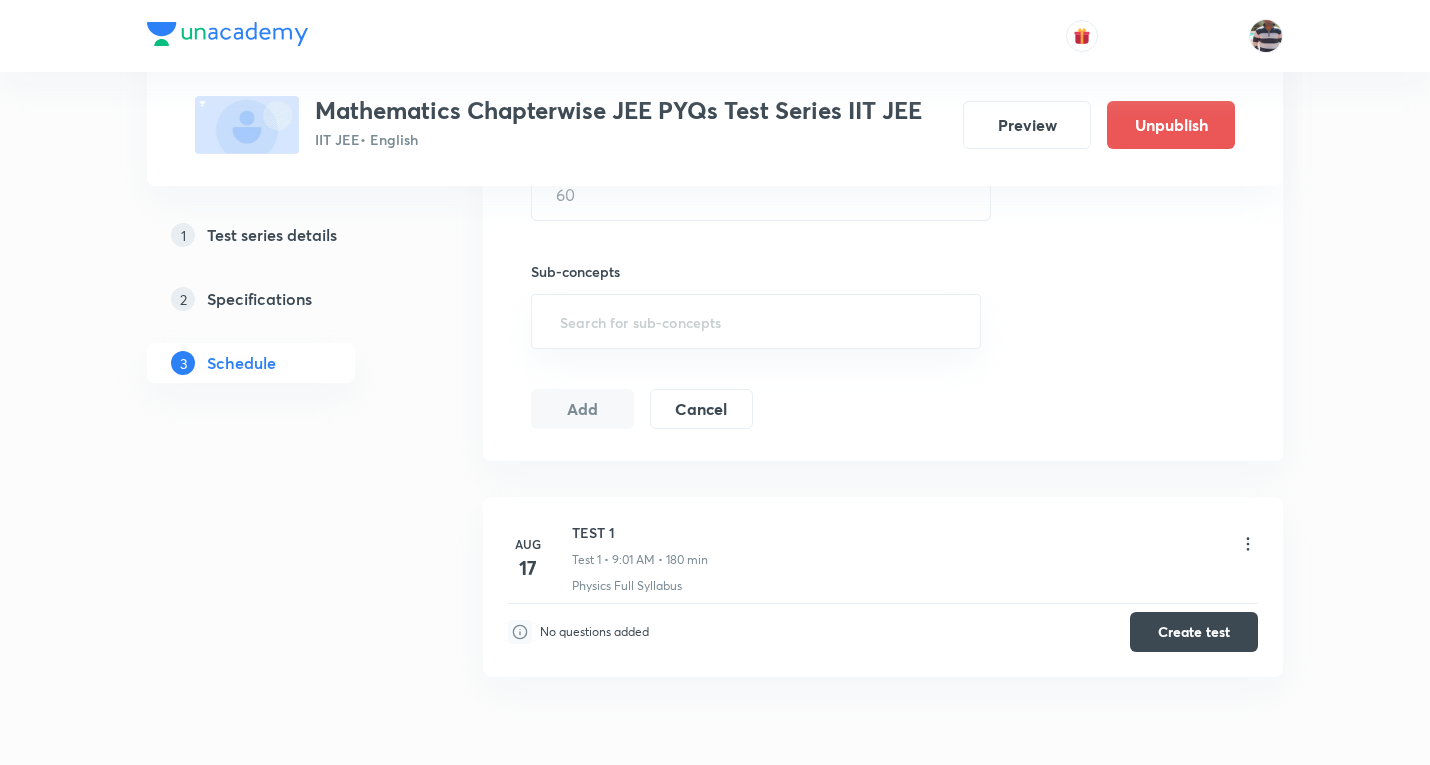 click 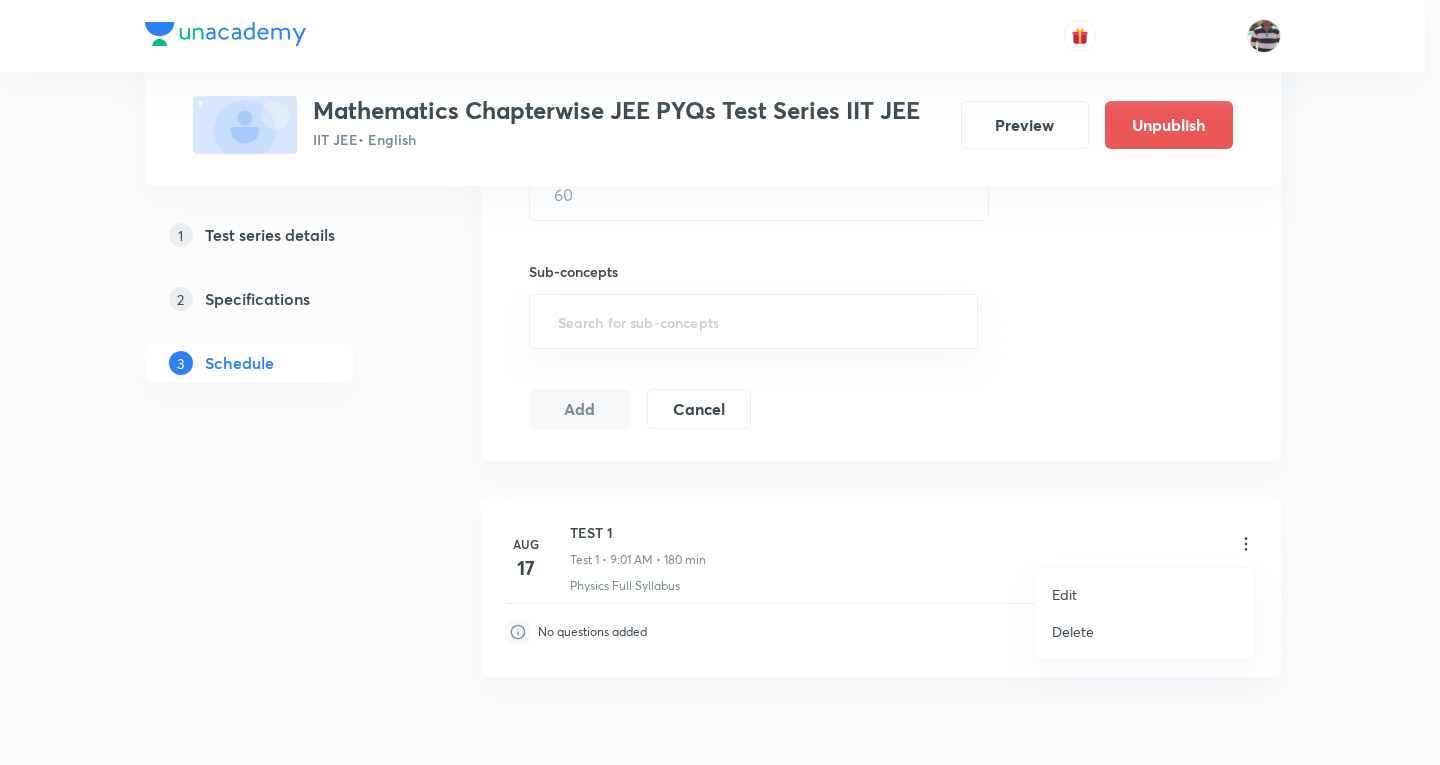 click on "Edit" at bounding box center [1145, 594] 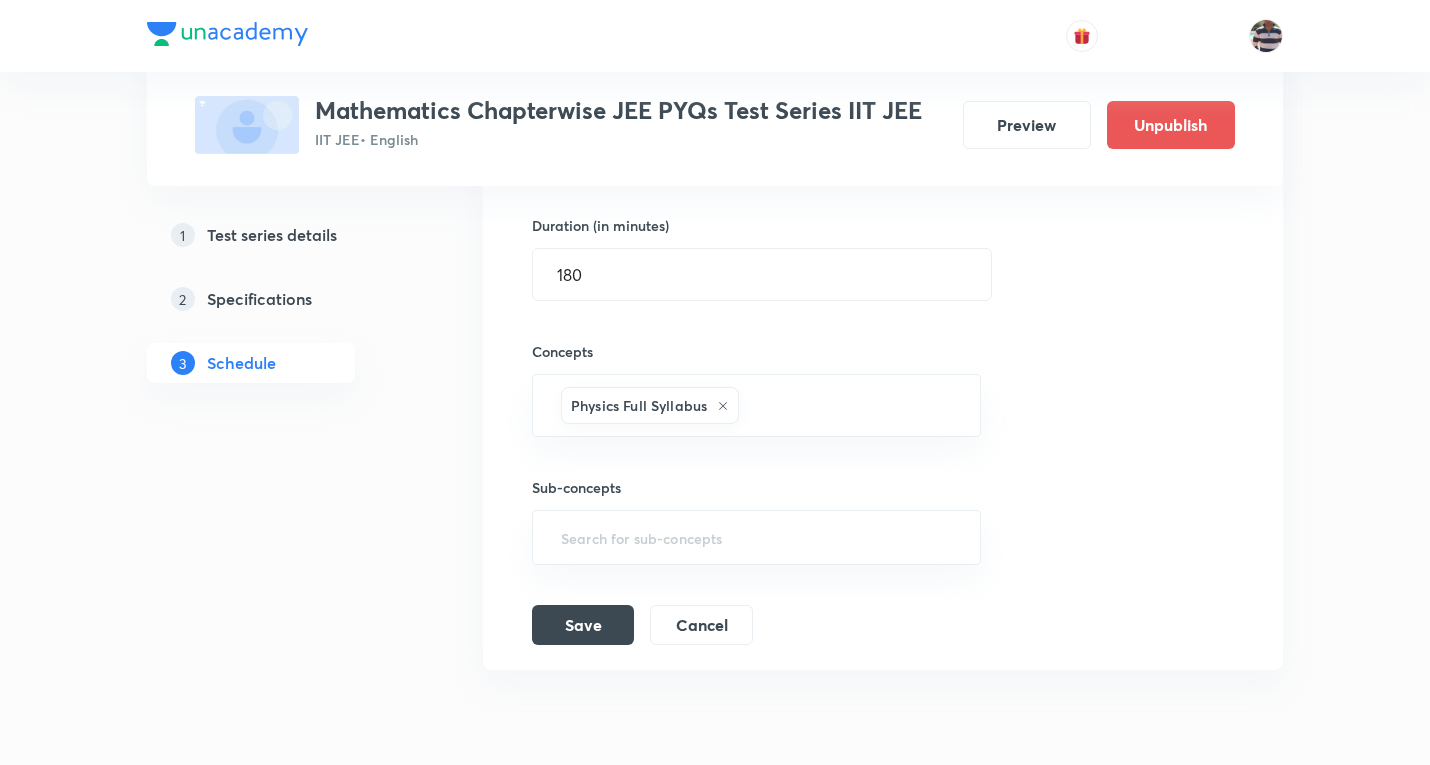 scroll, scrollTop: 484, scrollLeft: 0, axis: vertical 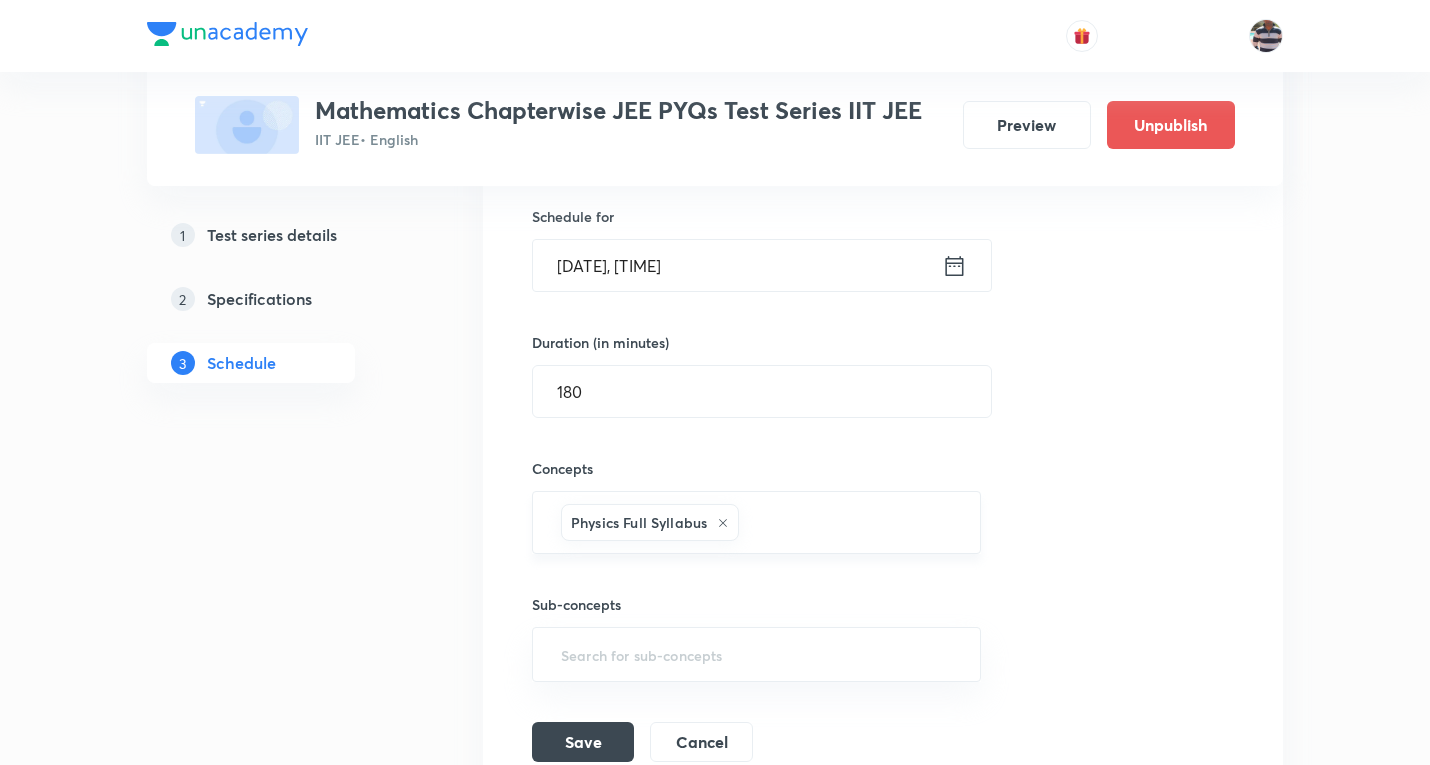 click on "Physics Full Syllabus" at bounding box center [650, 522] 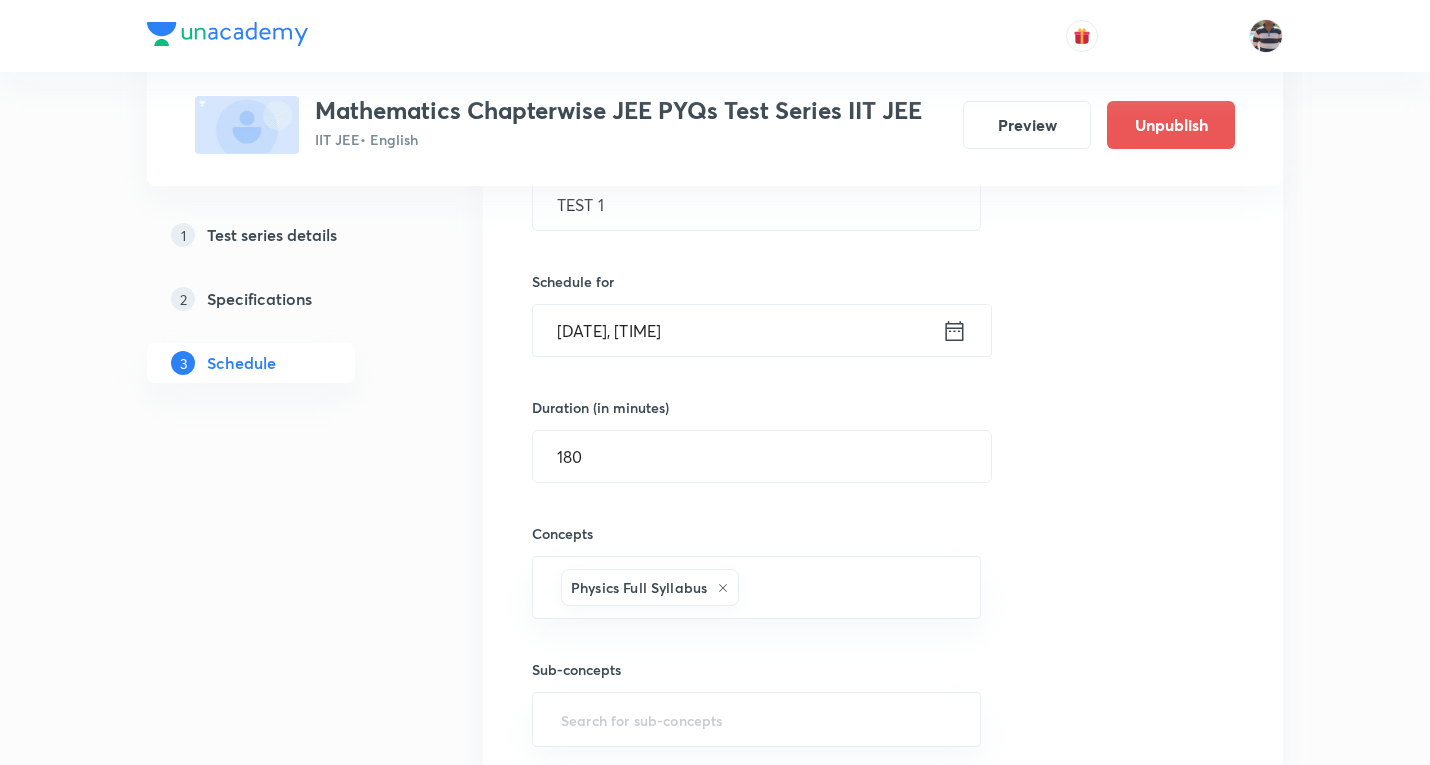 scroll, scrollTop: 384, scrollLeft: 0, axis: vertical 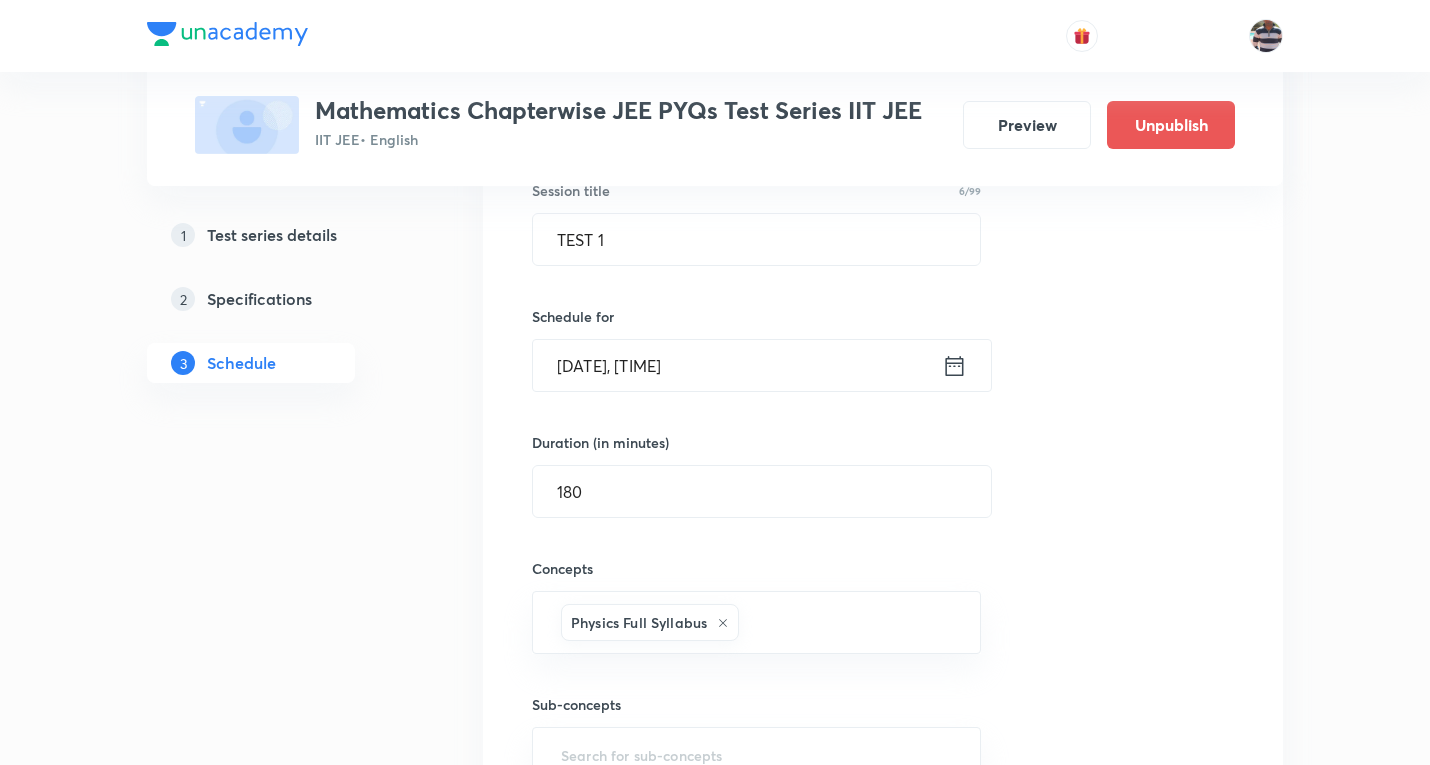 drag, startPoint x: 754, startPoint y: 368, endPoint x: 174, endPoint y: 285, distance: 585.9087 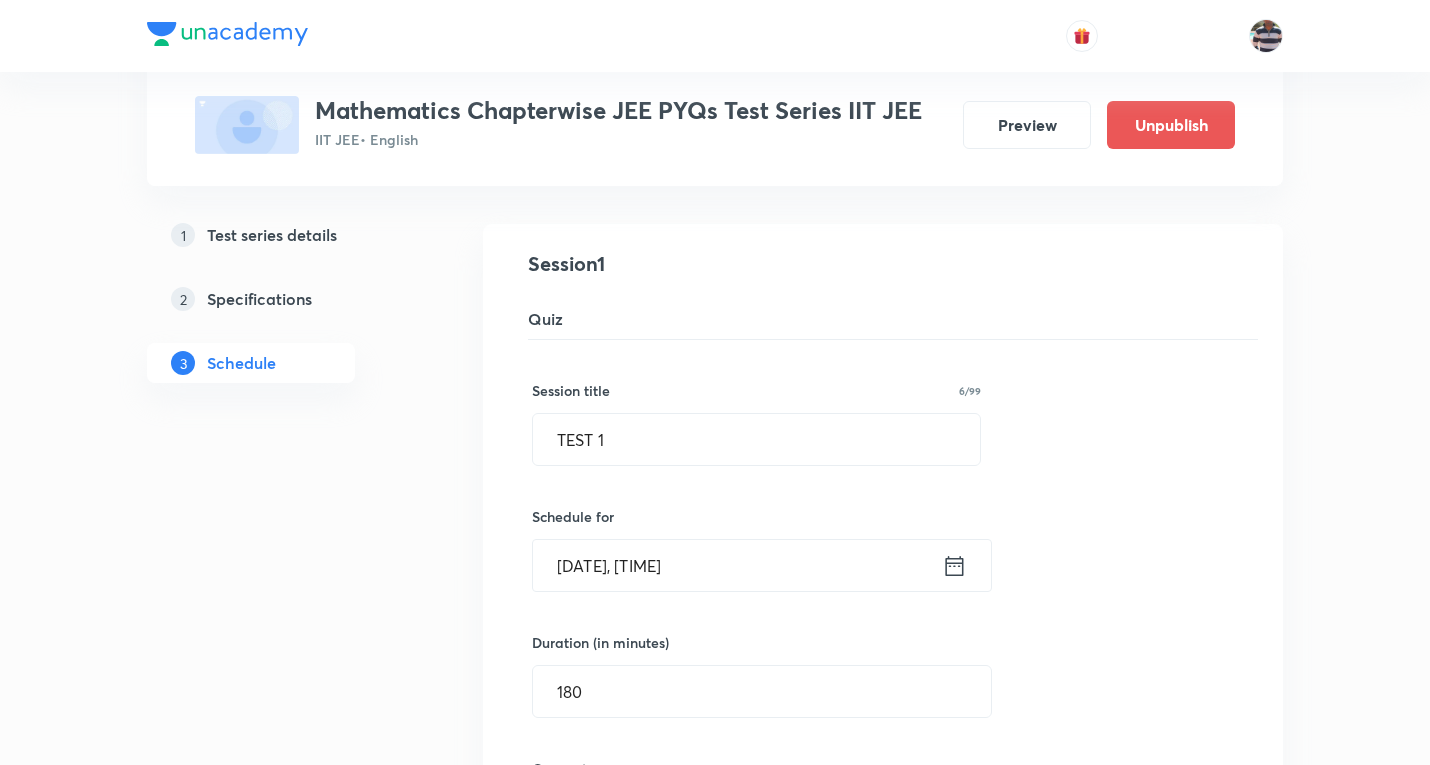 scroll, scrollTop: 284, scrollLeft: 0, axis: vertical 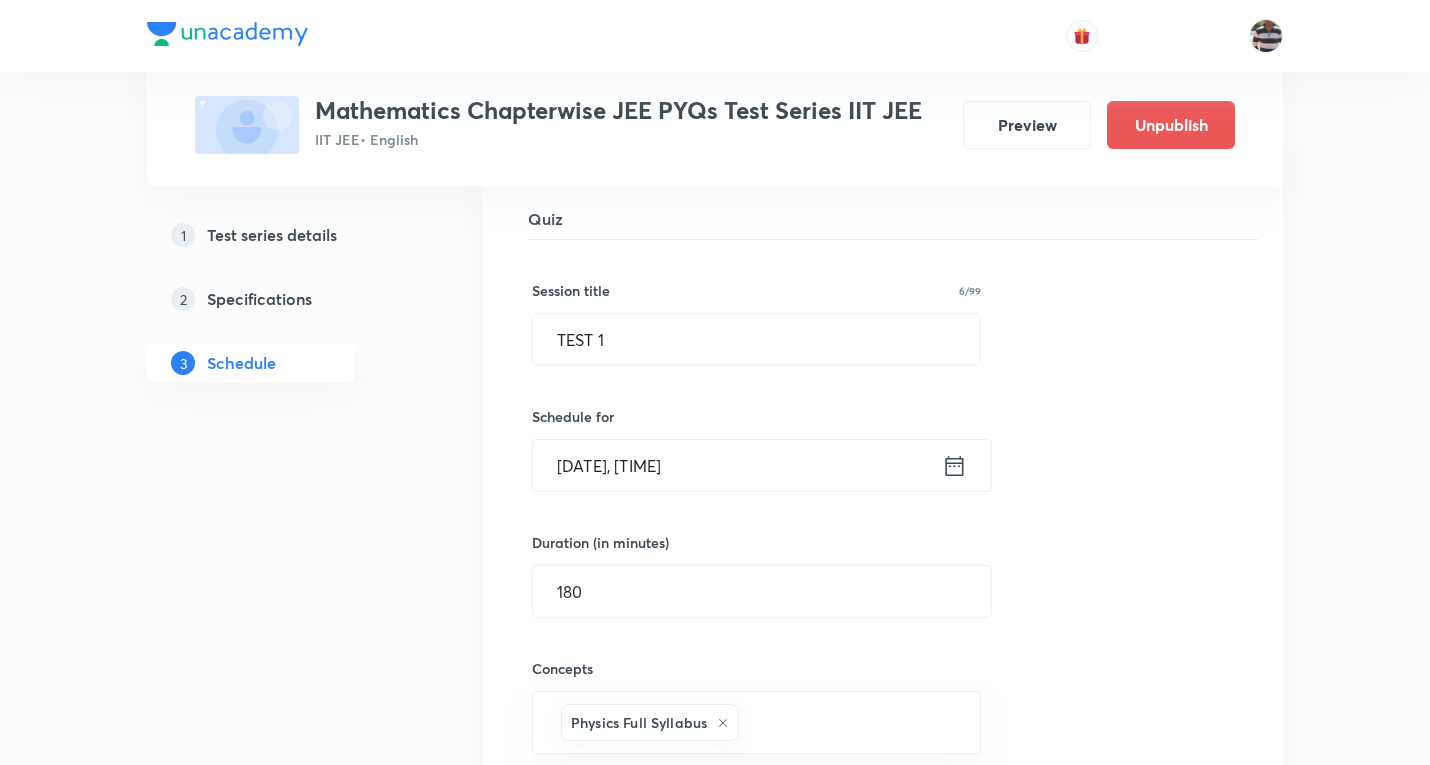 type on "[DATE], [TIME]" 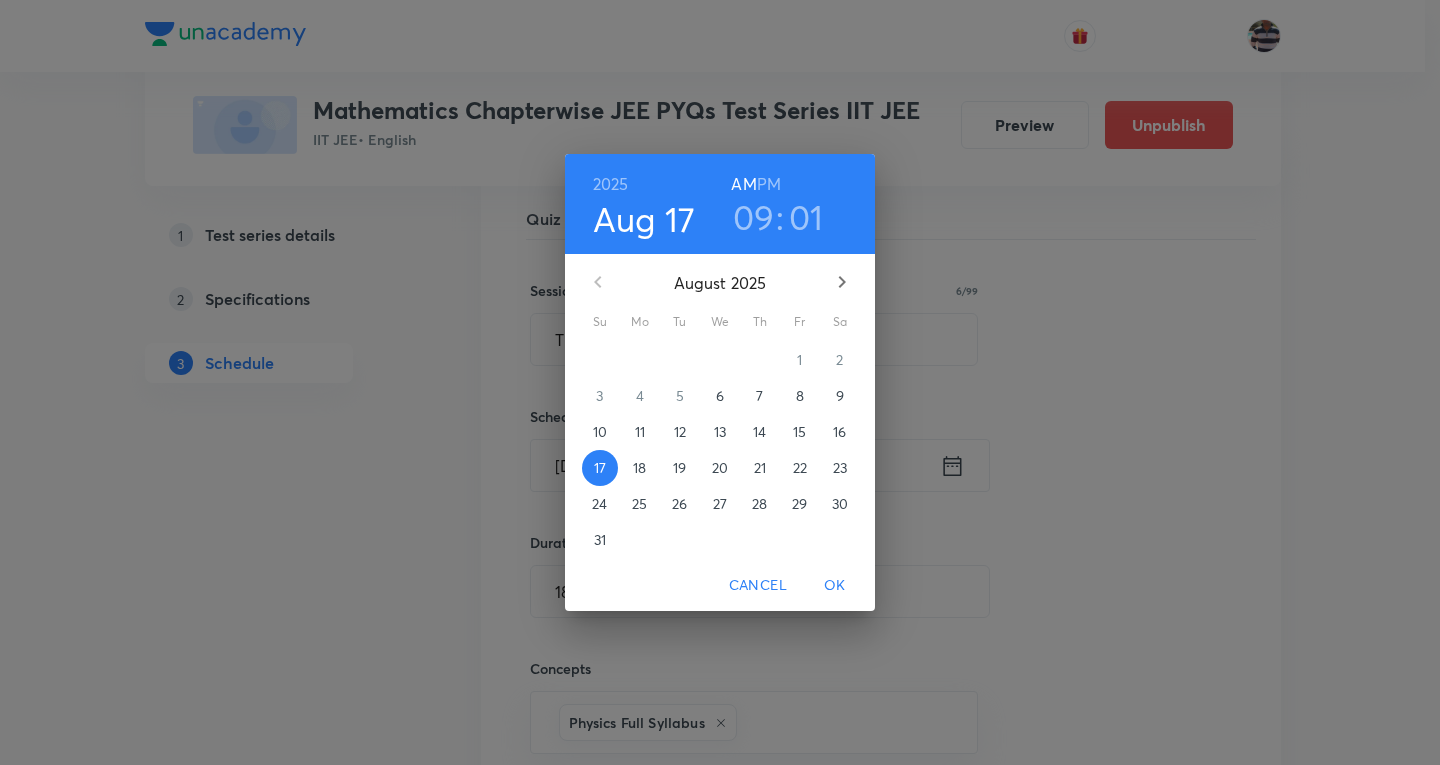 click on "7" at bounding box center [759, 396] 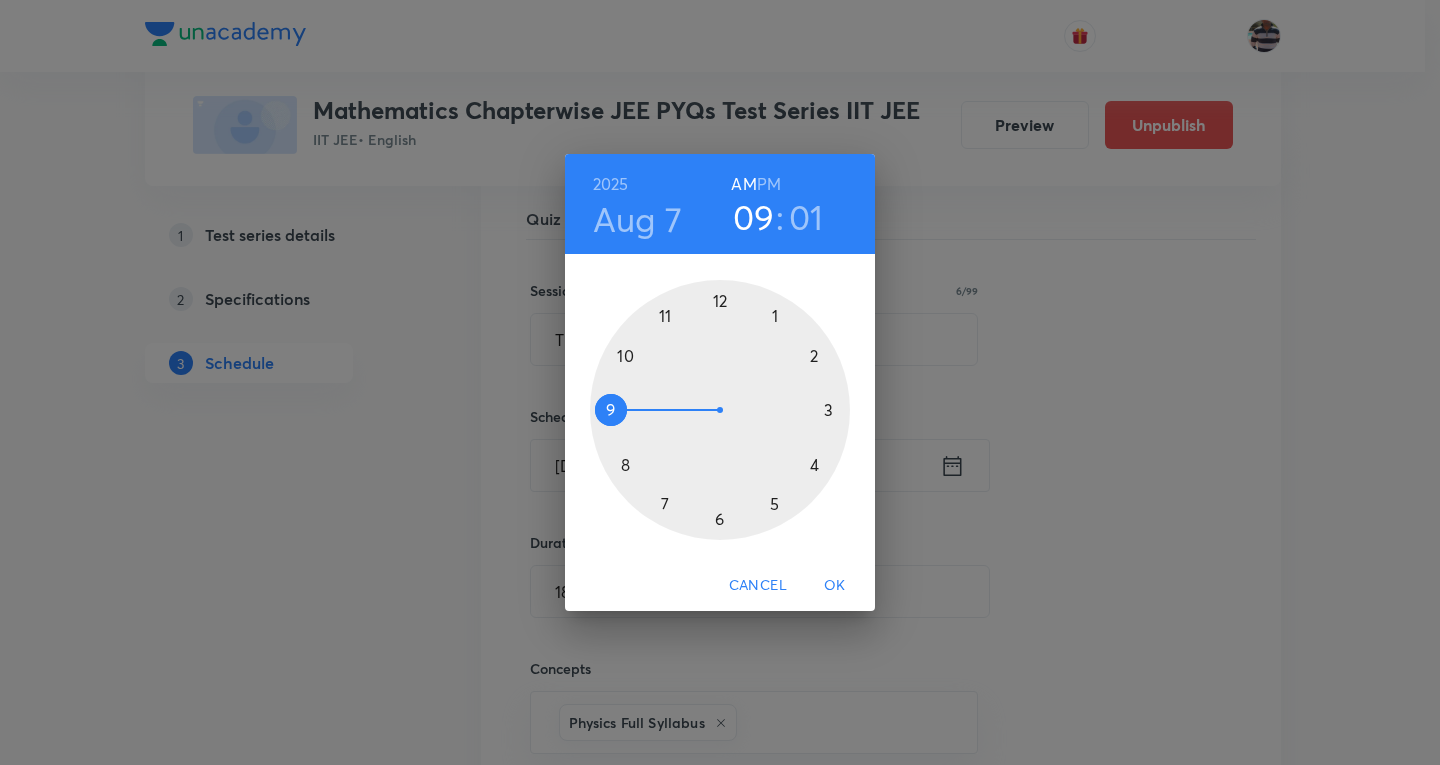 click at bounding box center (720, 410) 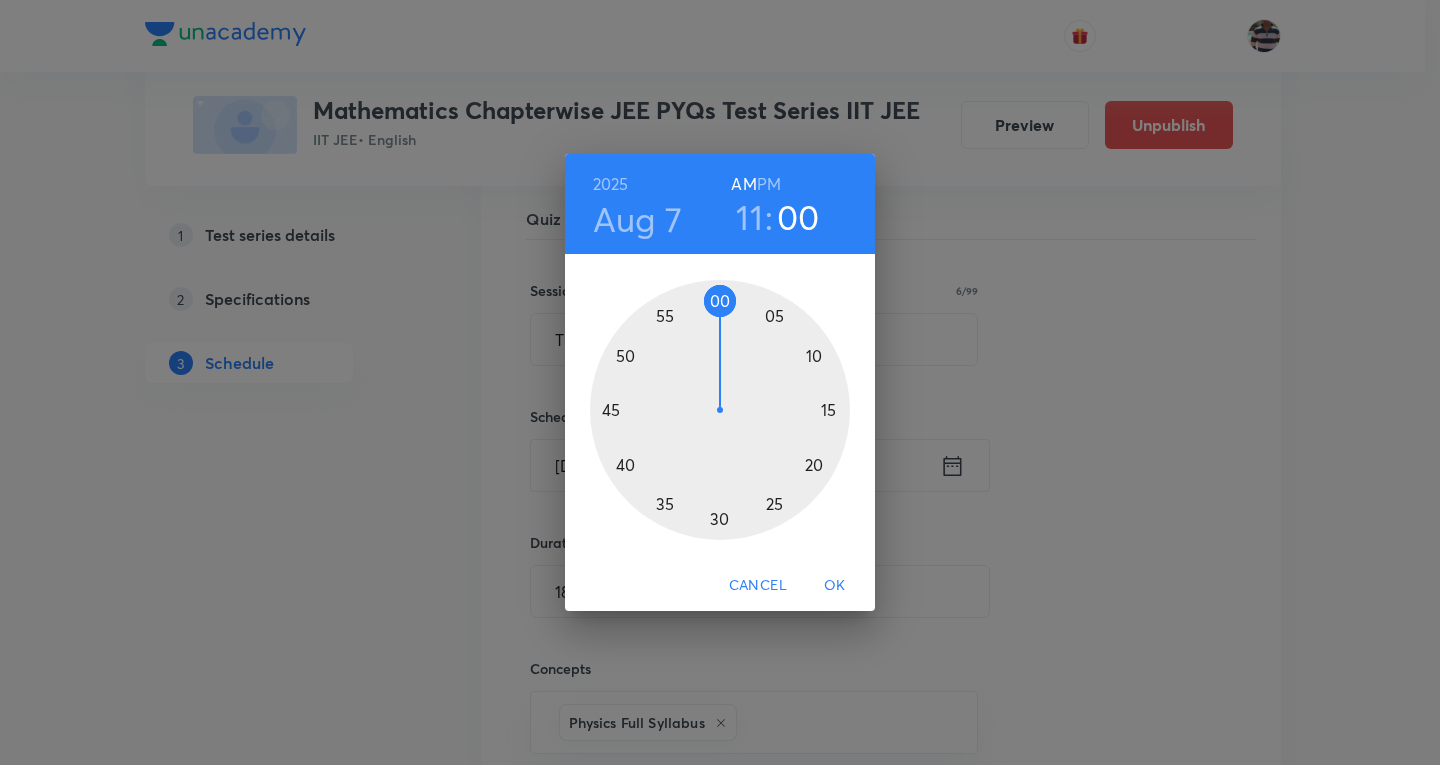 drag, startPoint x: 731, startPoint y: 298, endPoint x: 721, endPoint y: 297, distance: 10.049875 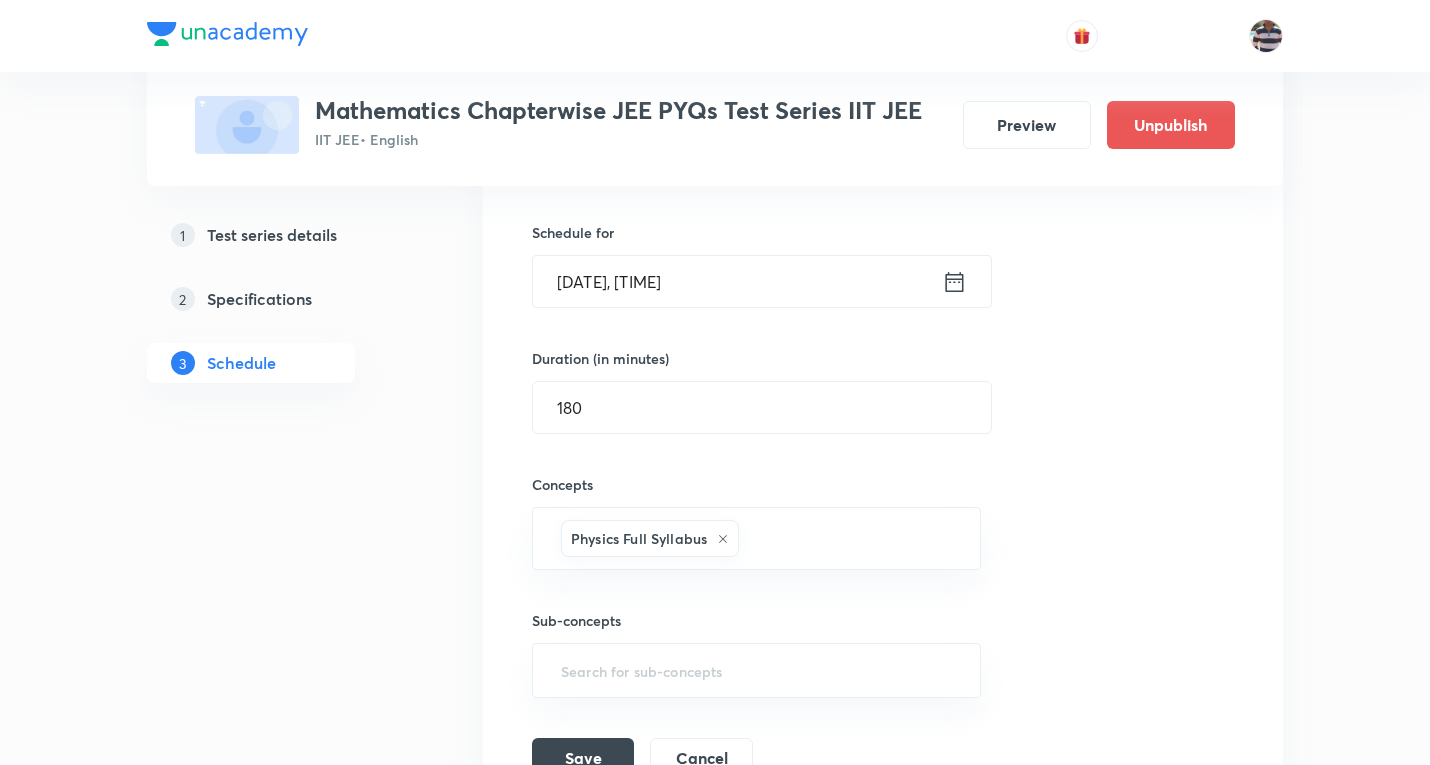 scroll, scrollTop: 484, scrollLeft: 0, axis: vertical 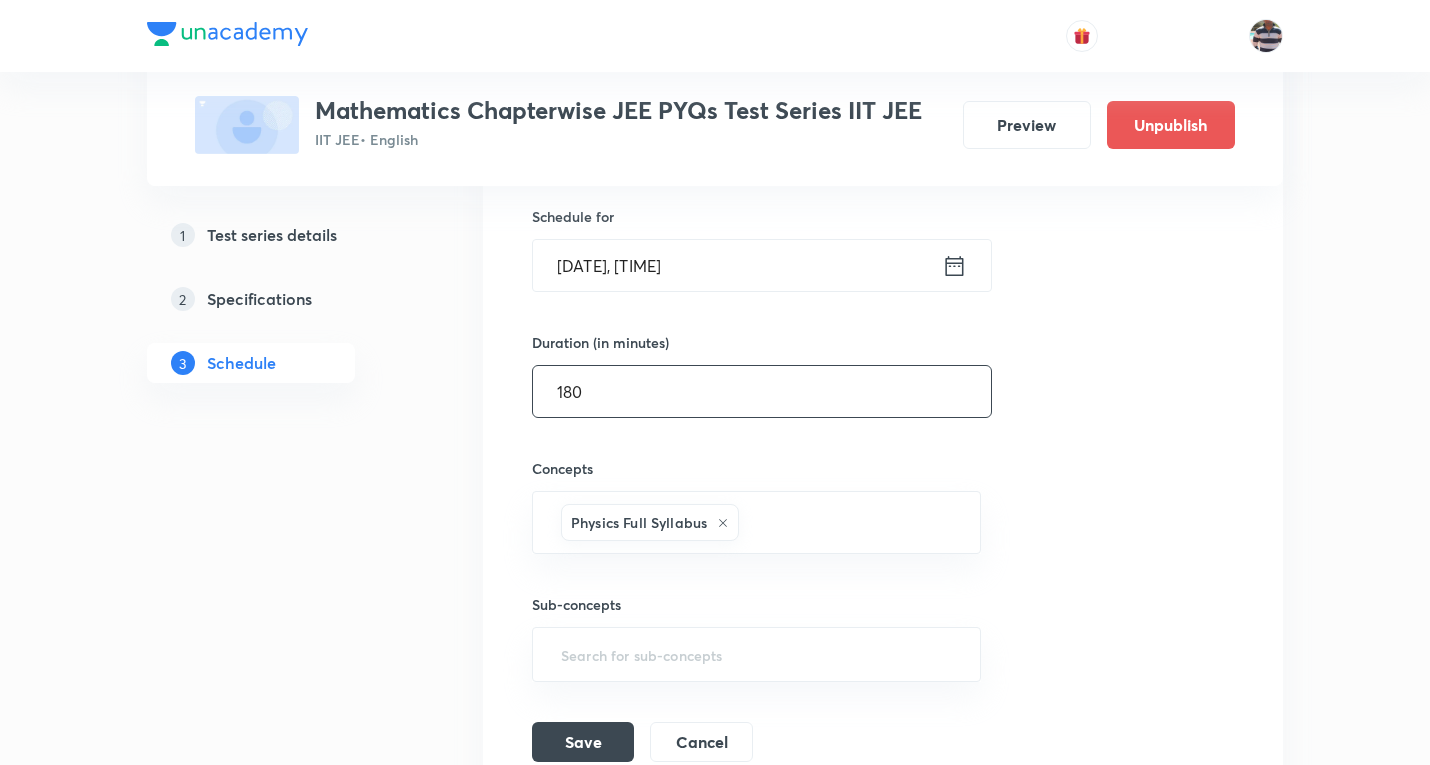 drag, startPoint x: 645, startPoint y: 385, endPoint x: 304, endPoint y: 384, distance: 341.00146 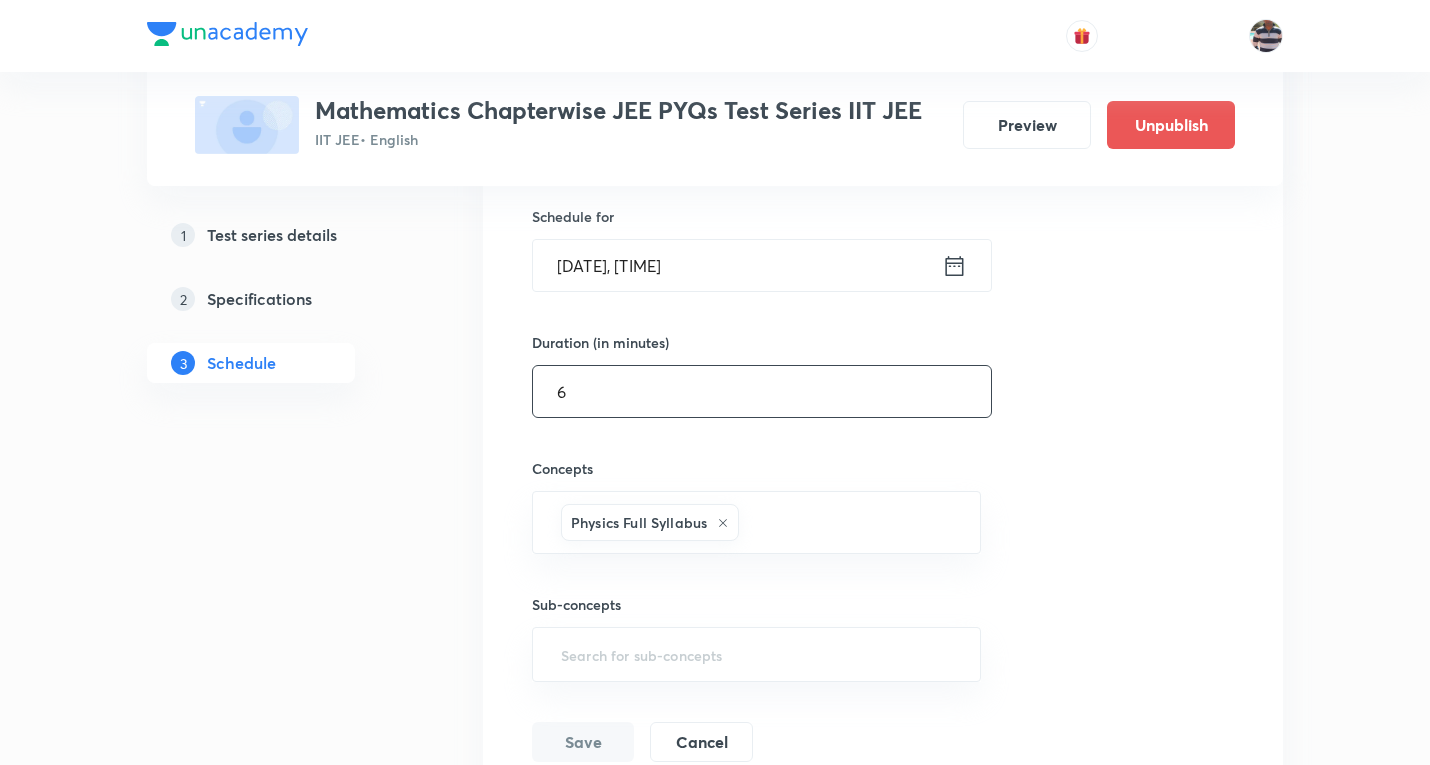 type on "60" 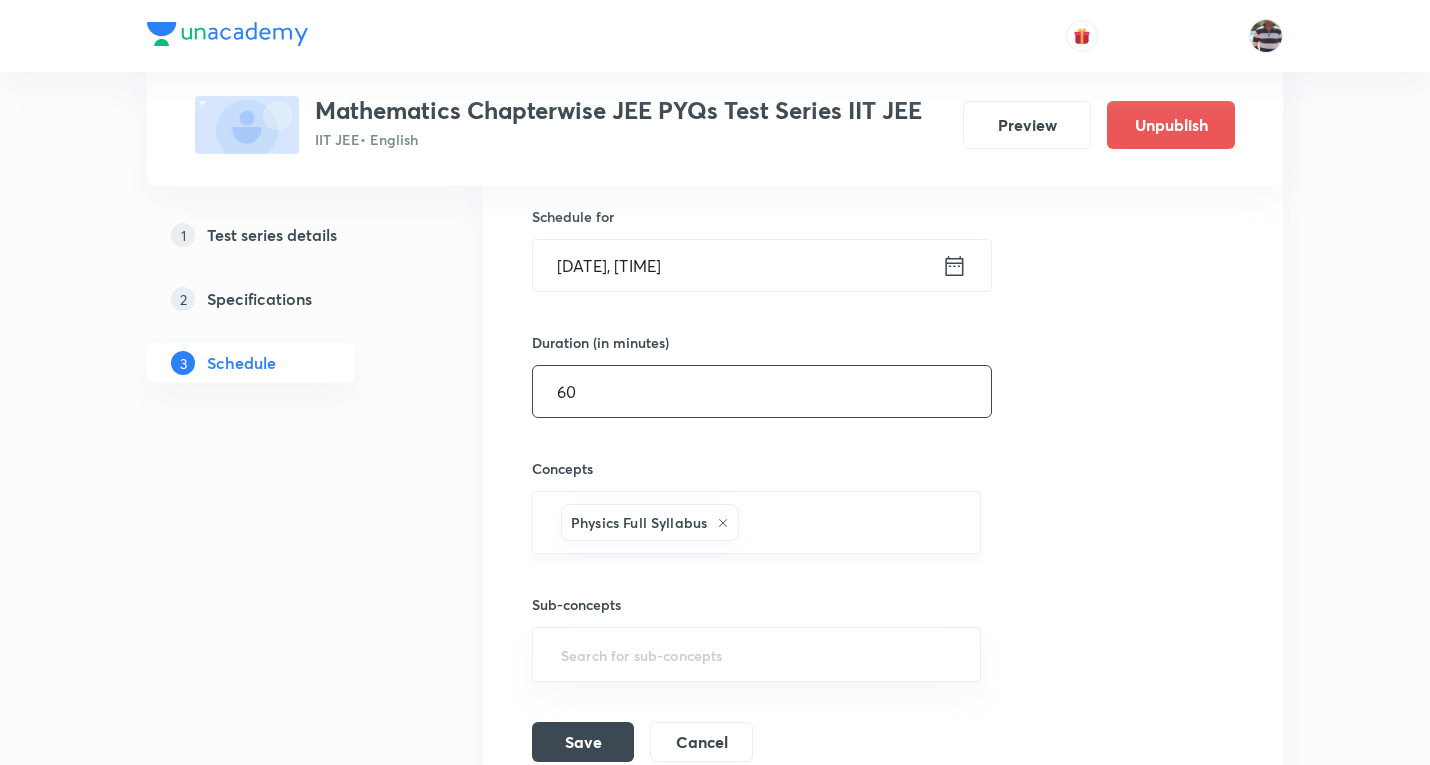 click 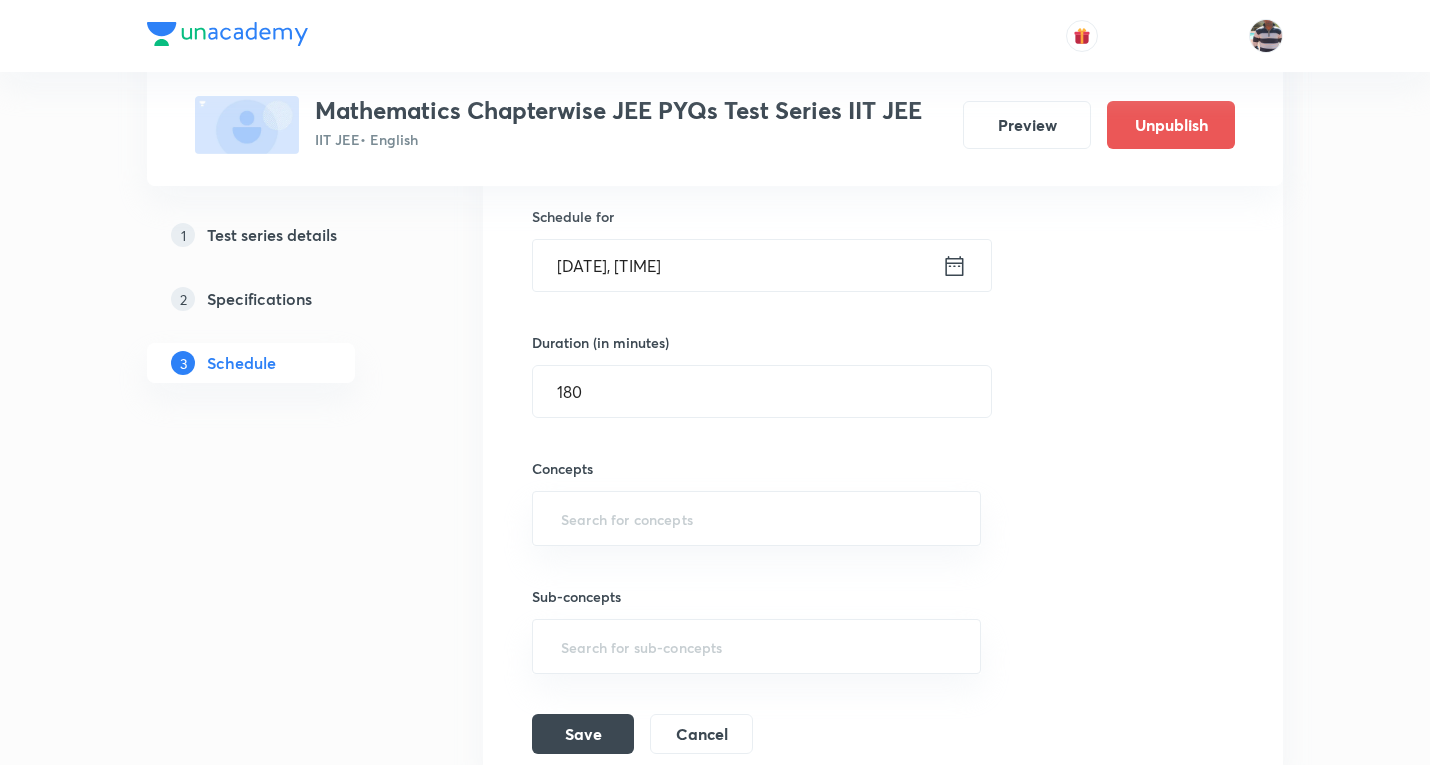 click at bounding box center [756, 518] 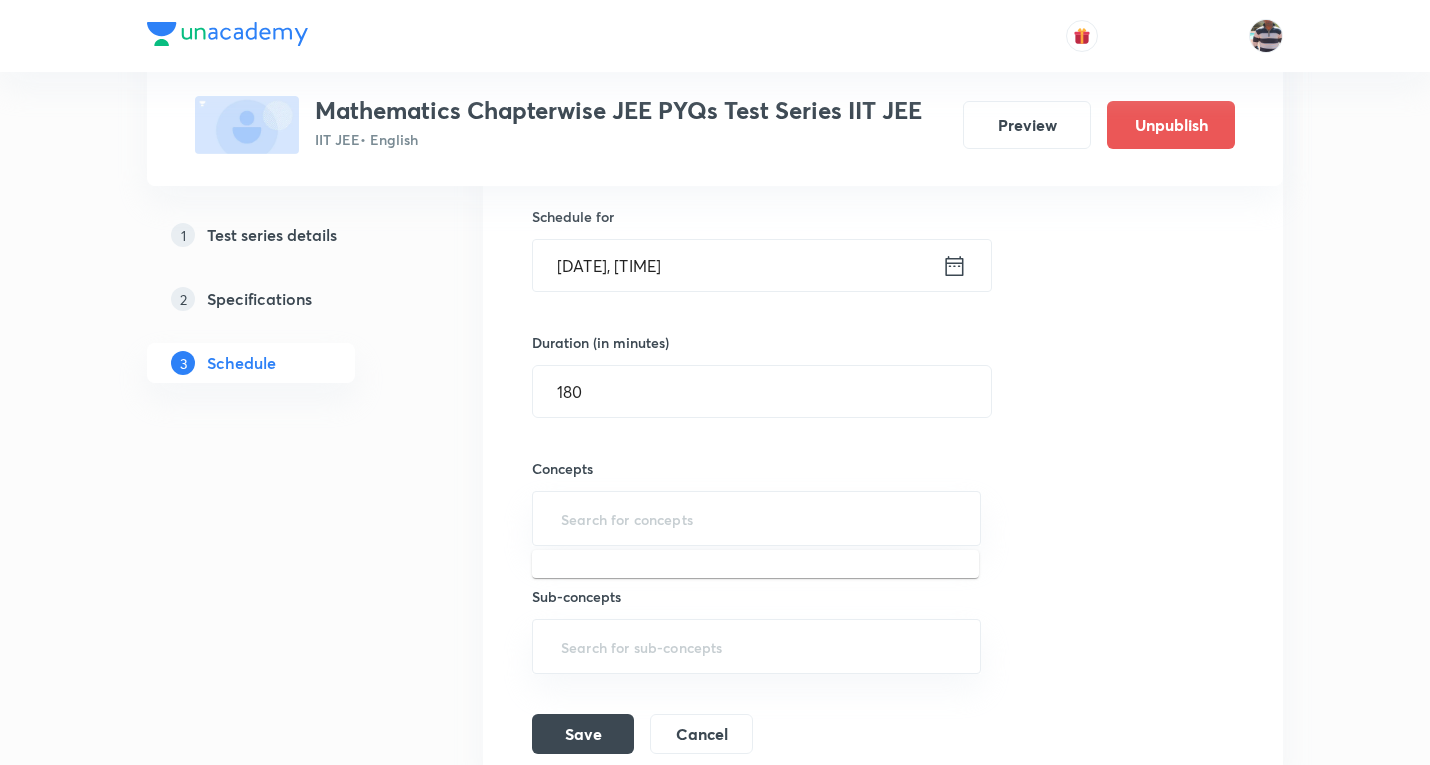 type on "a" 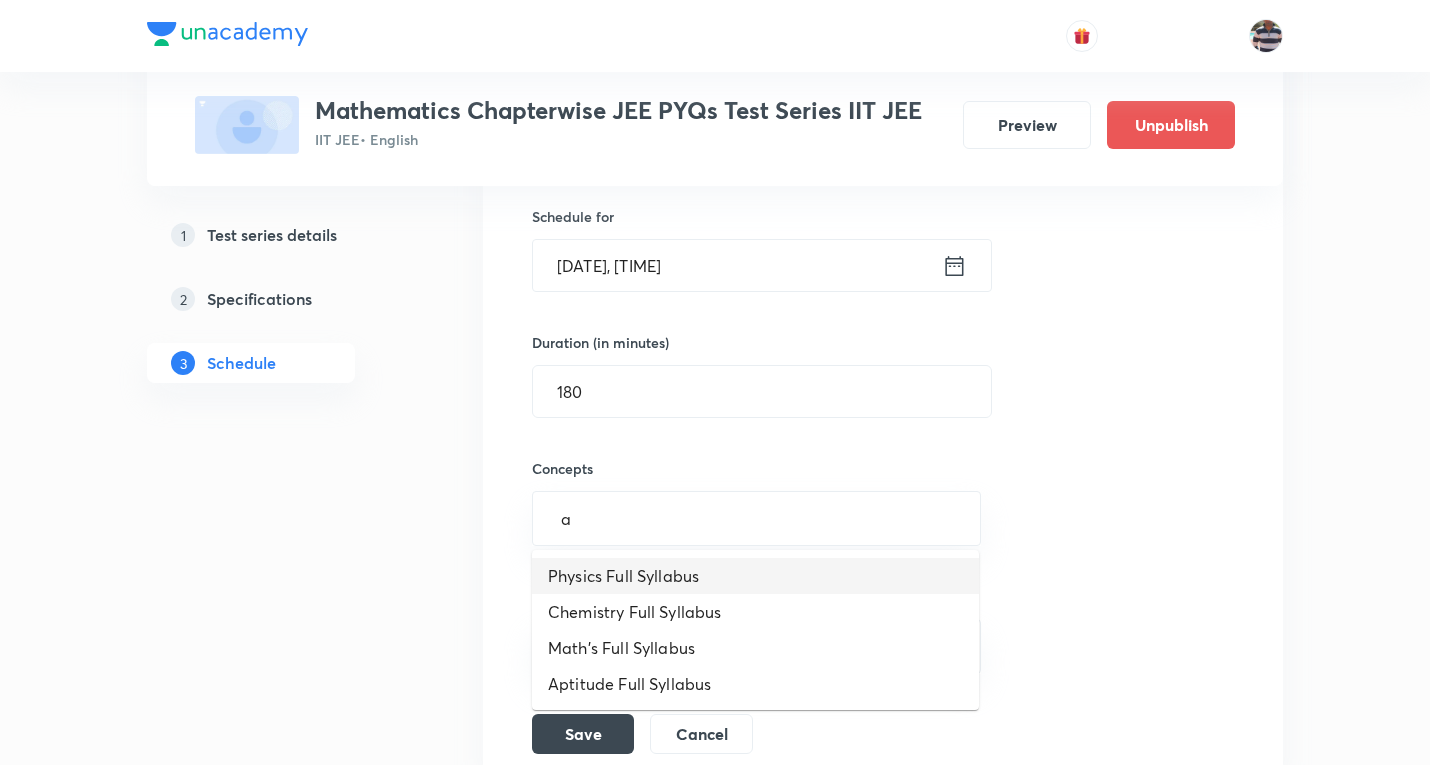 click on "Physics Full Syllabus" at bounding box center [755, 576] 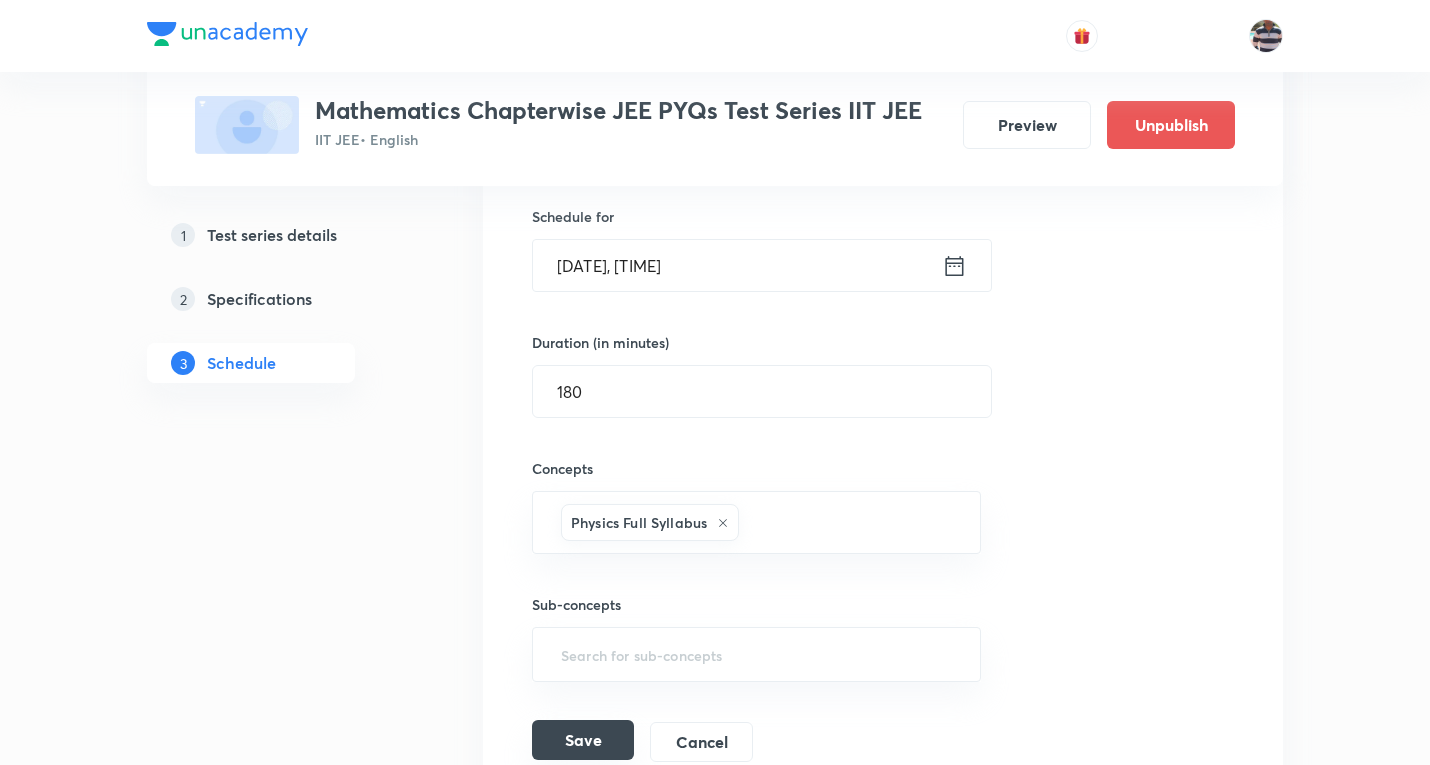 click on "Save" at bounding box center [583, 740] 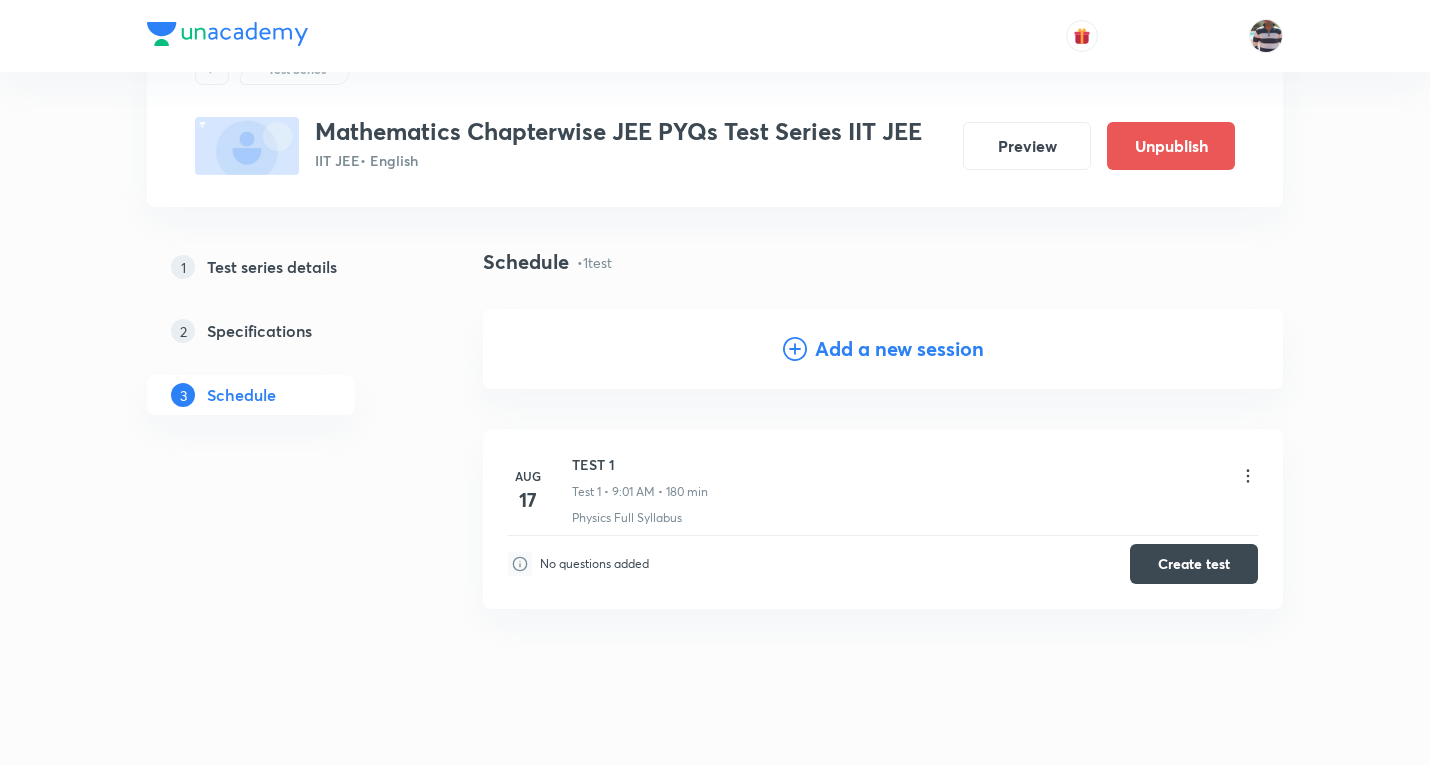 scroll, scrollTop: 0, scrollLeft: 0, axis: both 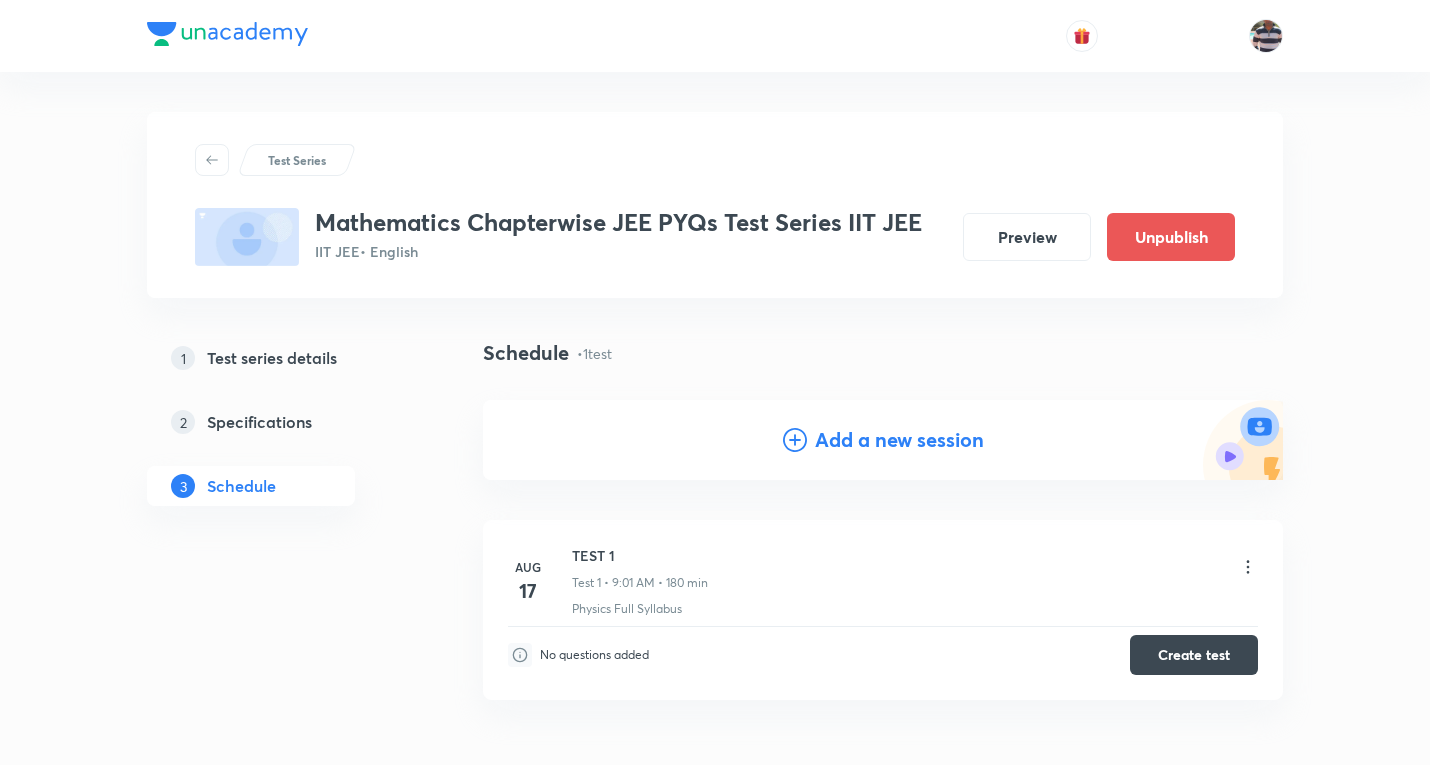 click 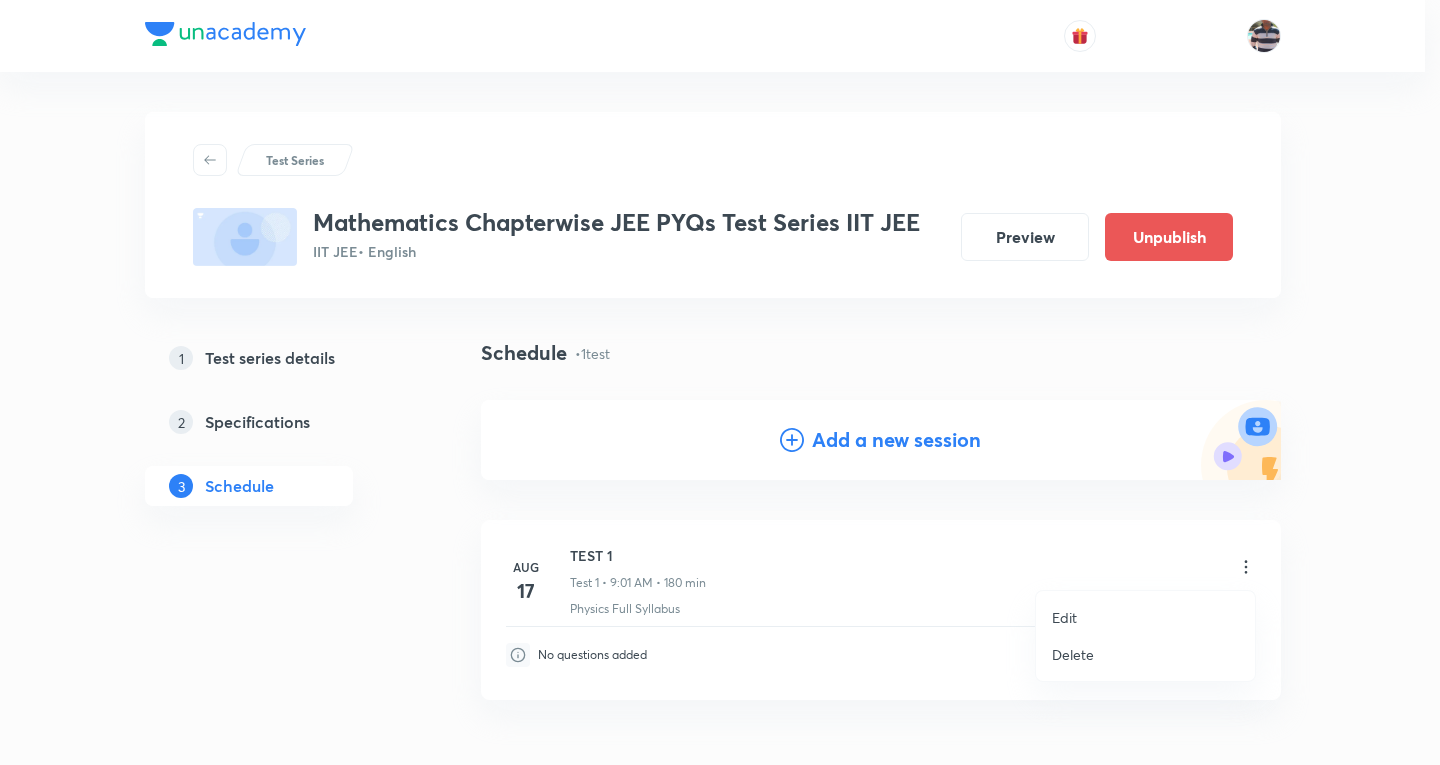 click on "Edit" at bounding box center [1064, 617] 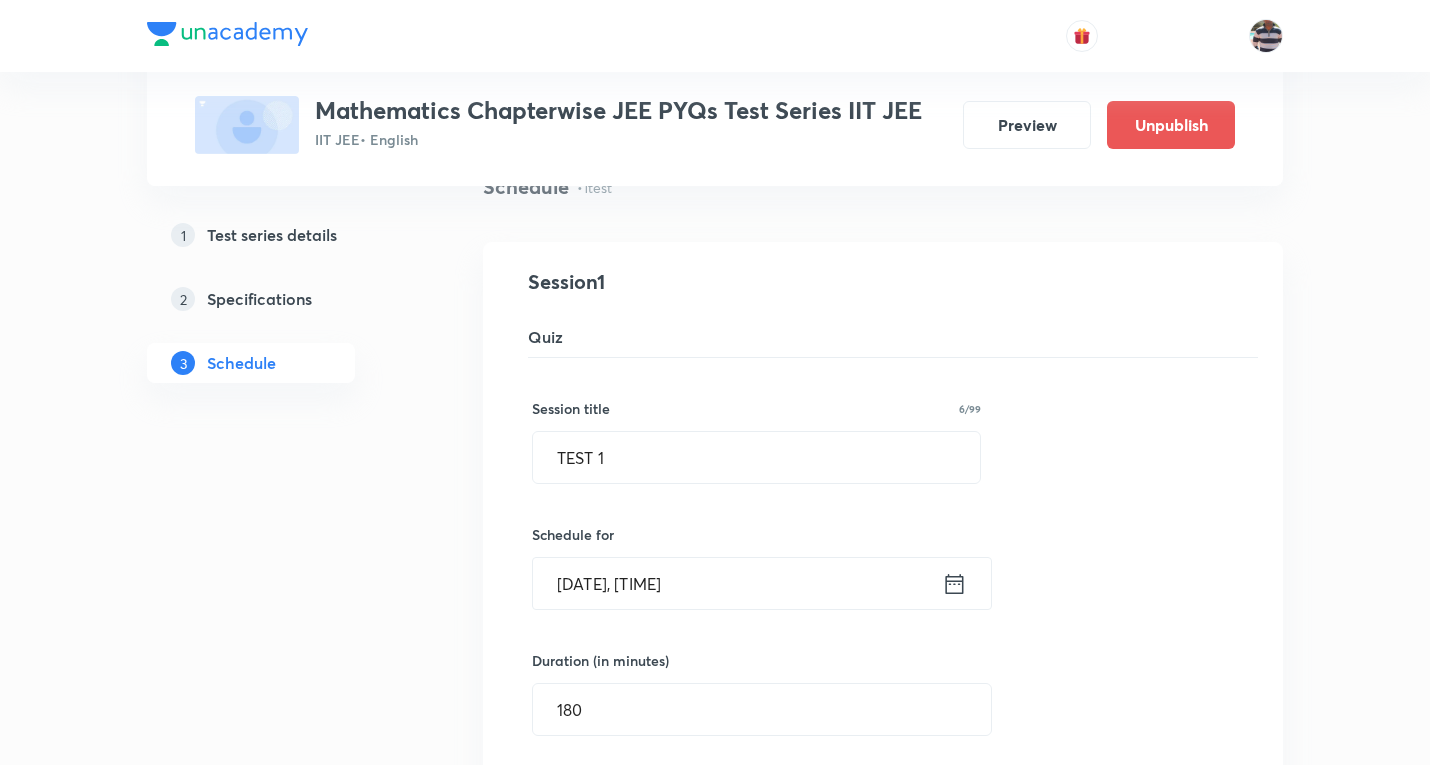 scroll, scrollTop: 200, scrollLeft: 0, axis: vertical 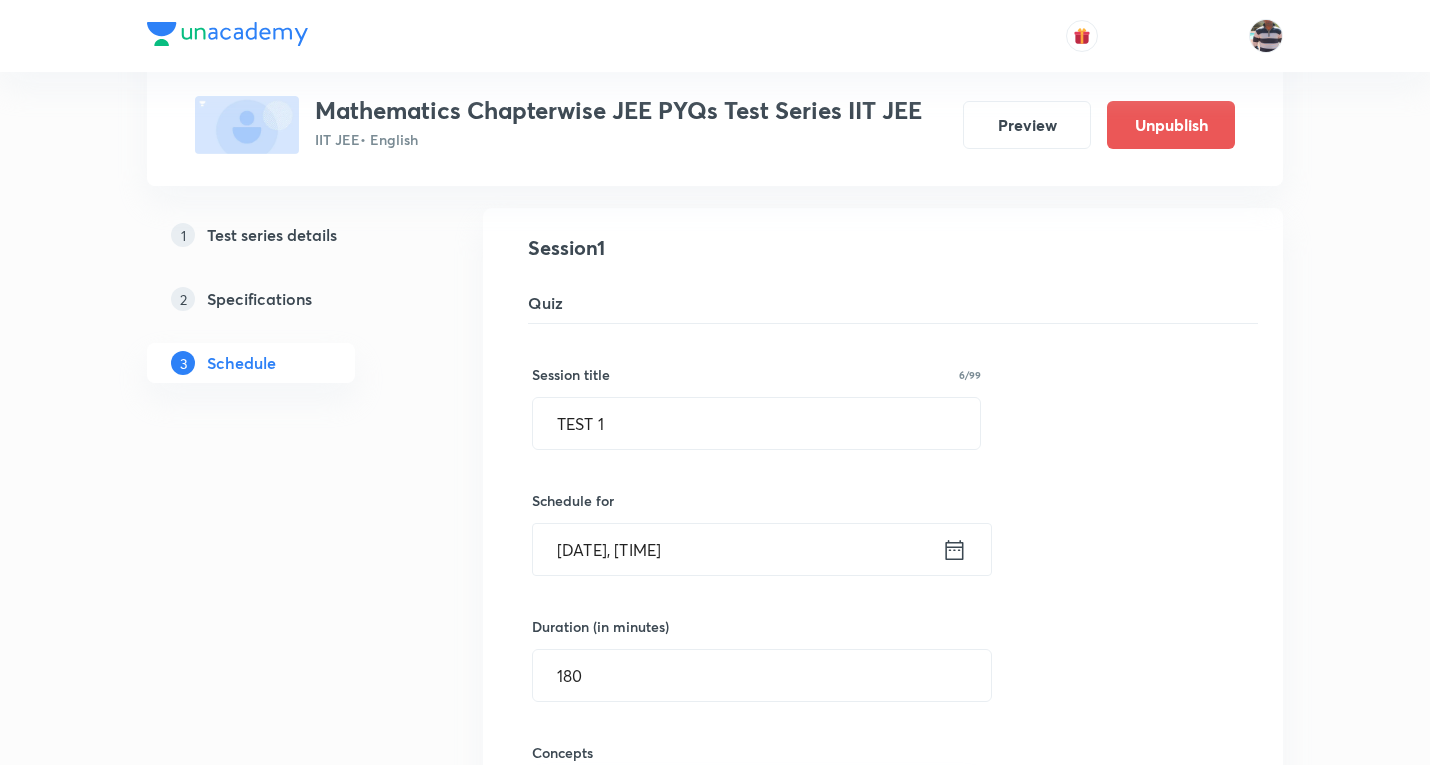 click on "[DATE], [TIME]" at bounding box center [737, 549] 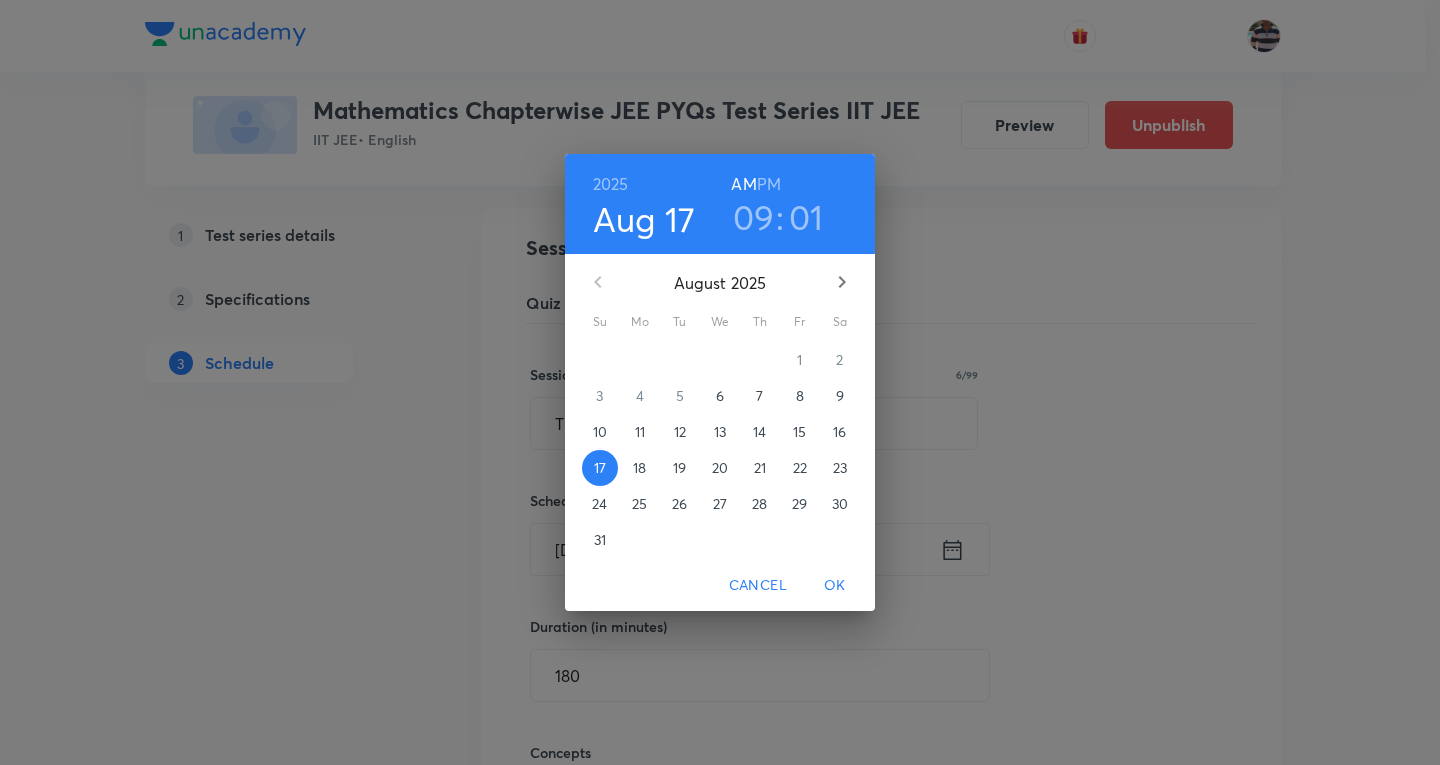 click on "09" at bounding box center [754, 217] 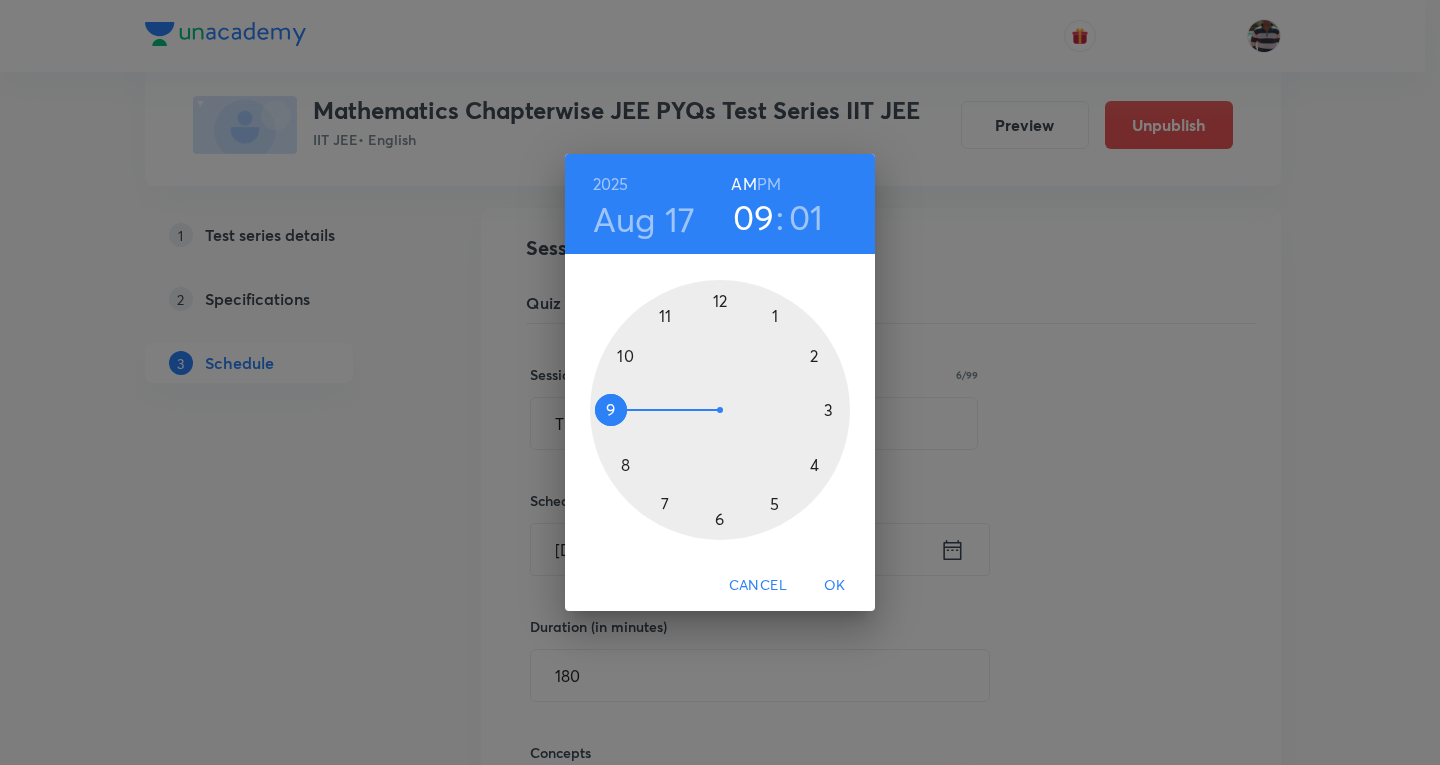 click at bounding box center [720, 410] 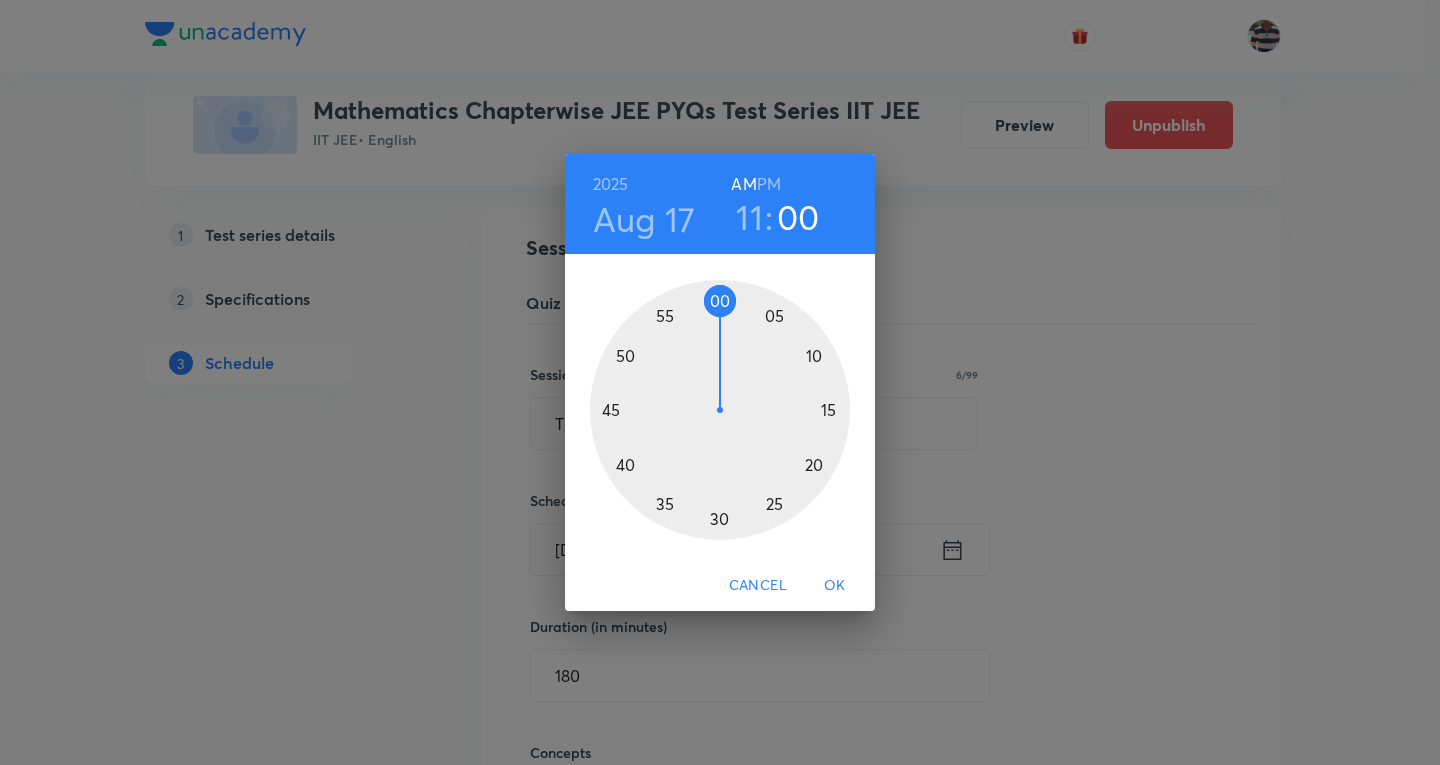 drag, startPoint x: 732, startPoint y: 299, endPoint x: 719, endPoint y: 299, distance: 13 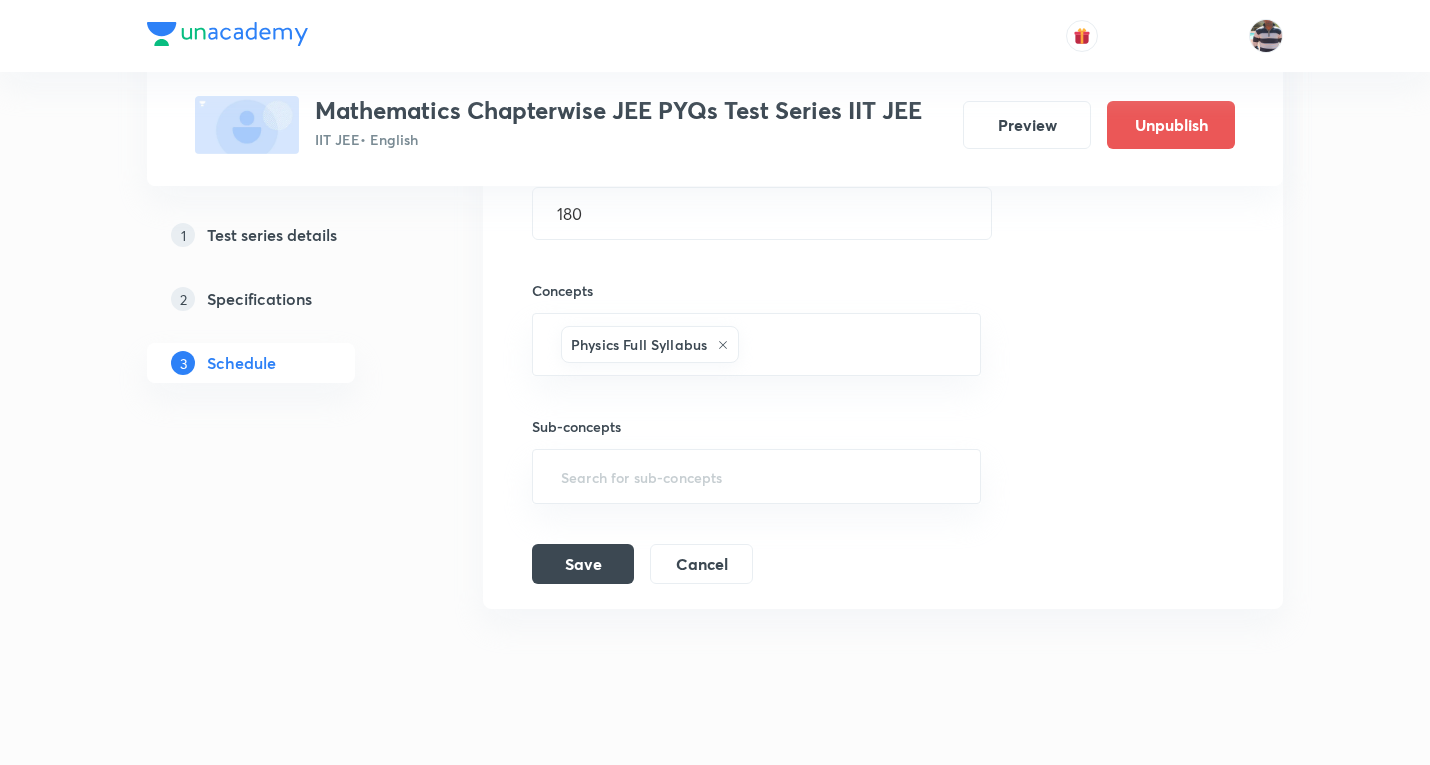 scroll, scrollTop: 694, scrollLeft: 0, axis: vertical 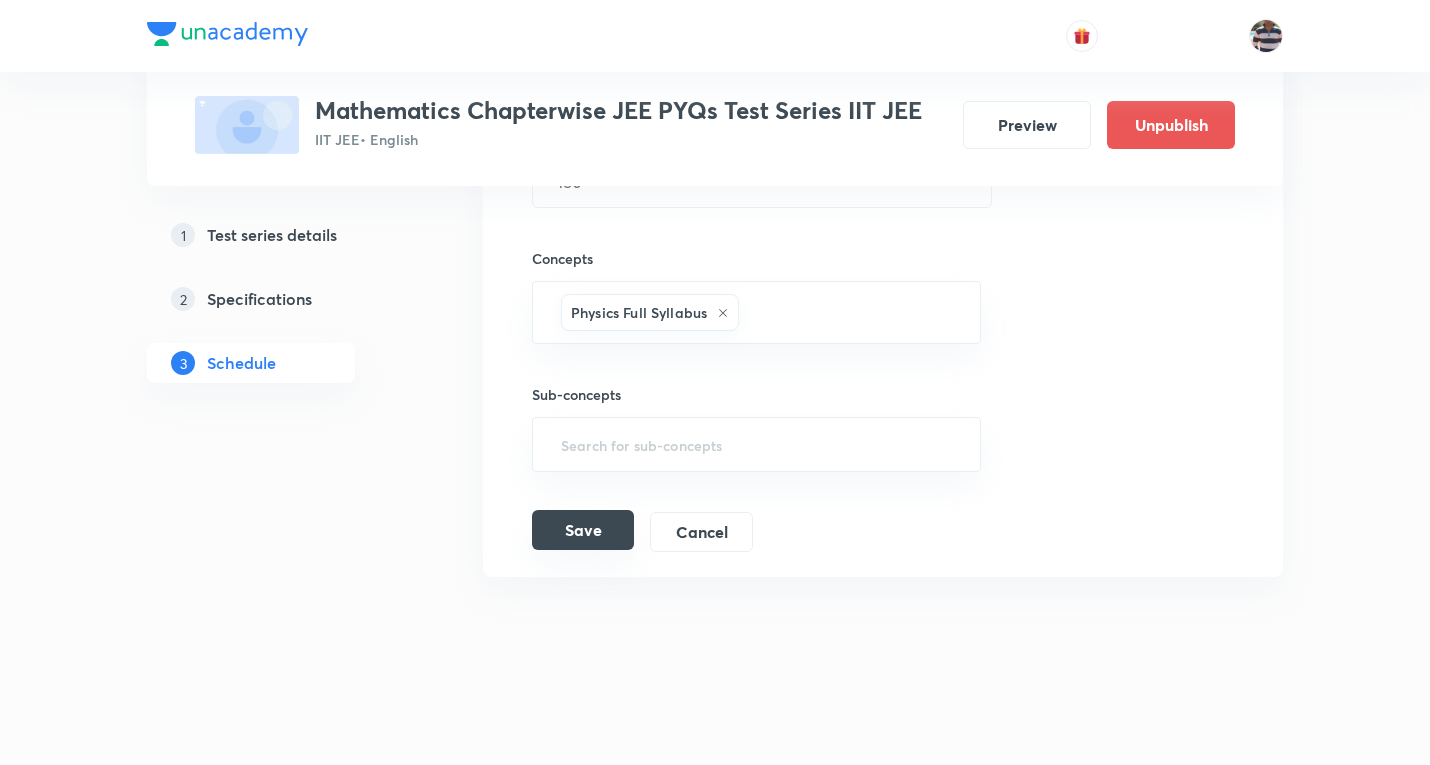 click on "Save" at bounding box center [583, 530] 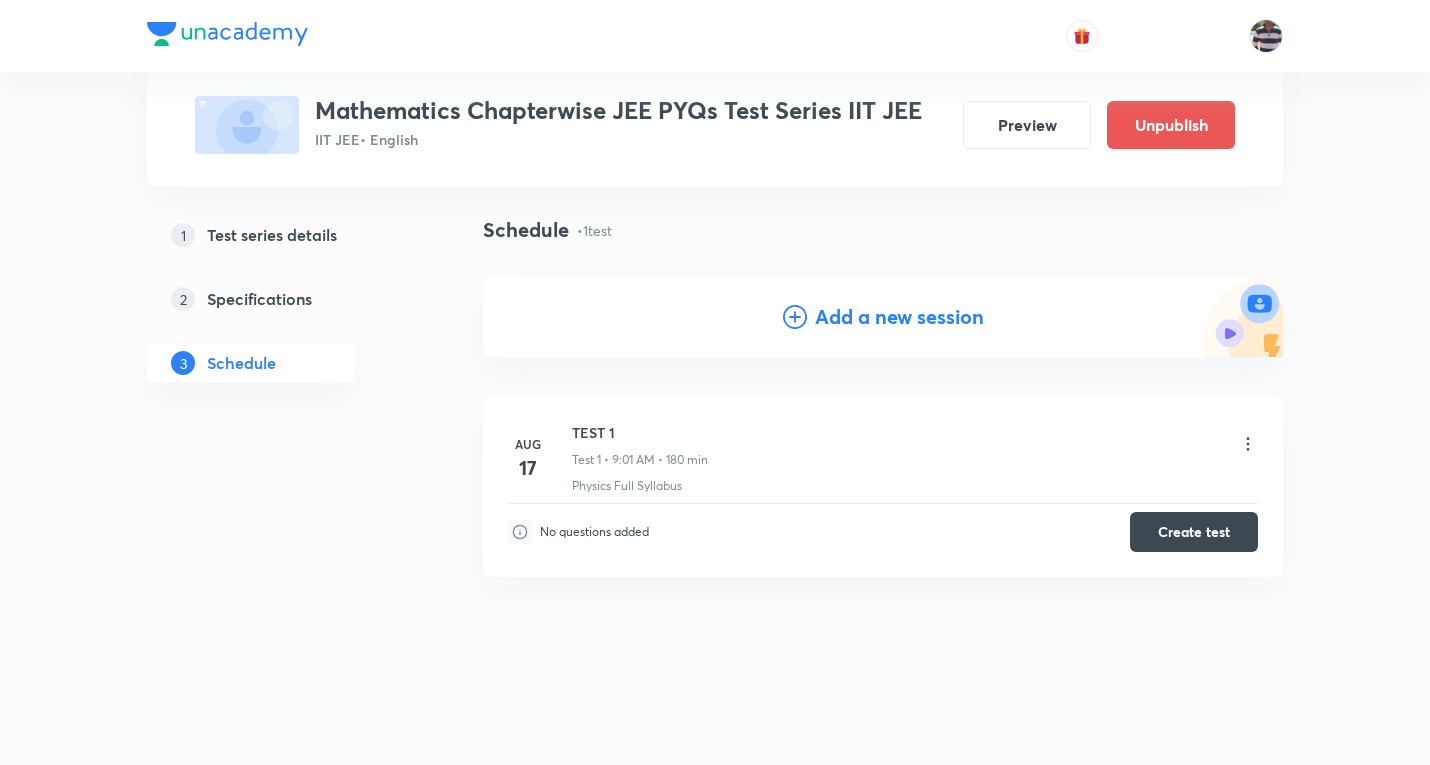 scroll, scrollTop: 123, scrollLeft: 0, axis: vertical 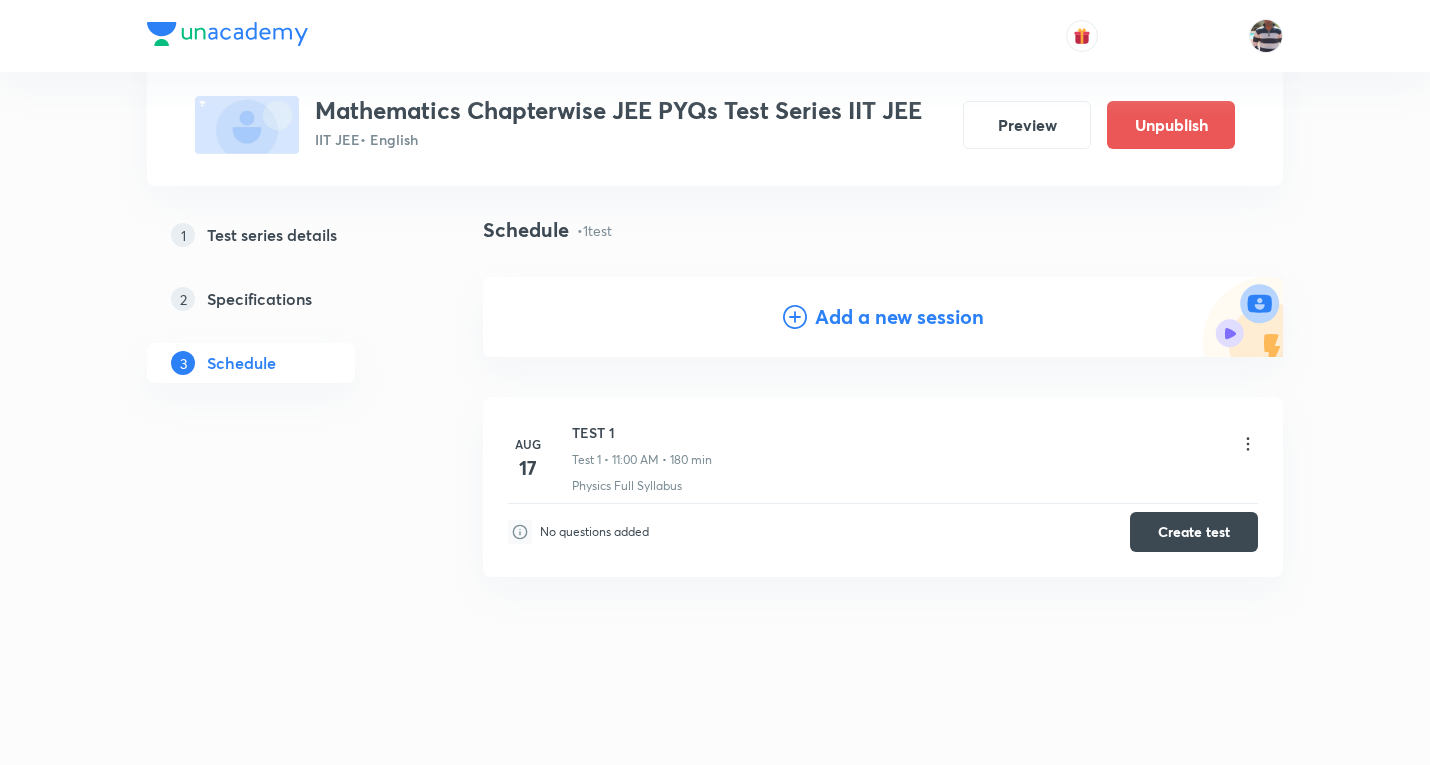 click 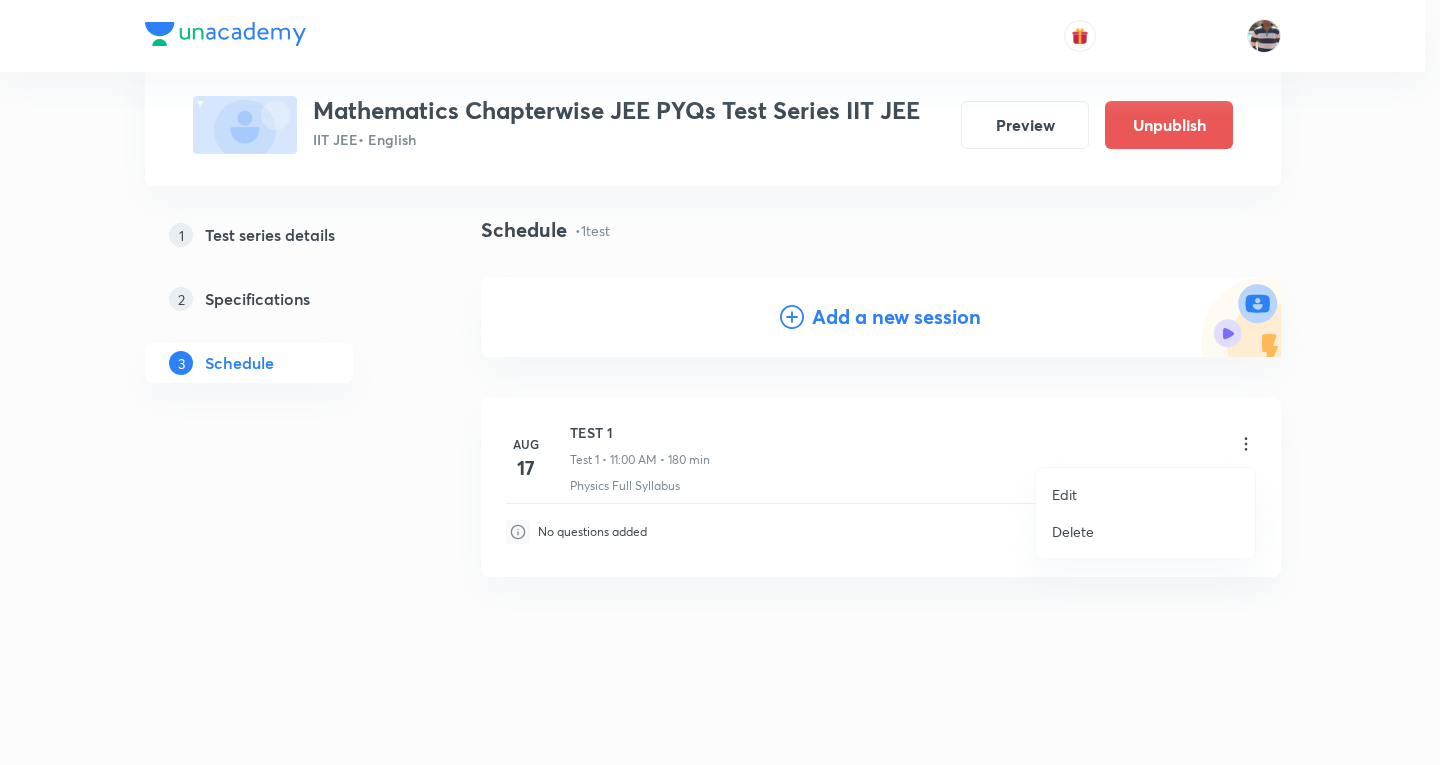 click on "Edit" at bounding box center [1064, 494] 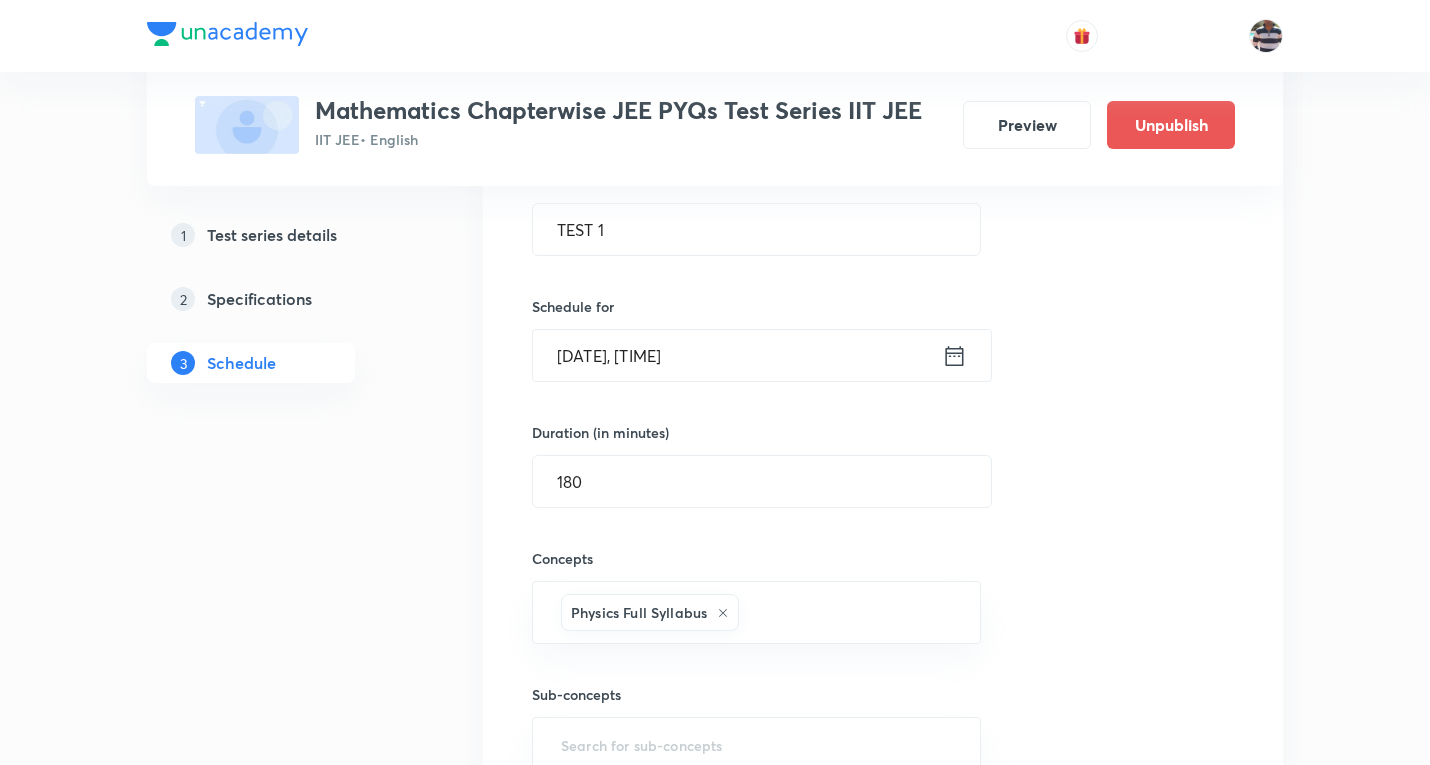 scroll, scrollTop: 623, scrollLeft: 0, axis: vertical 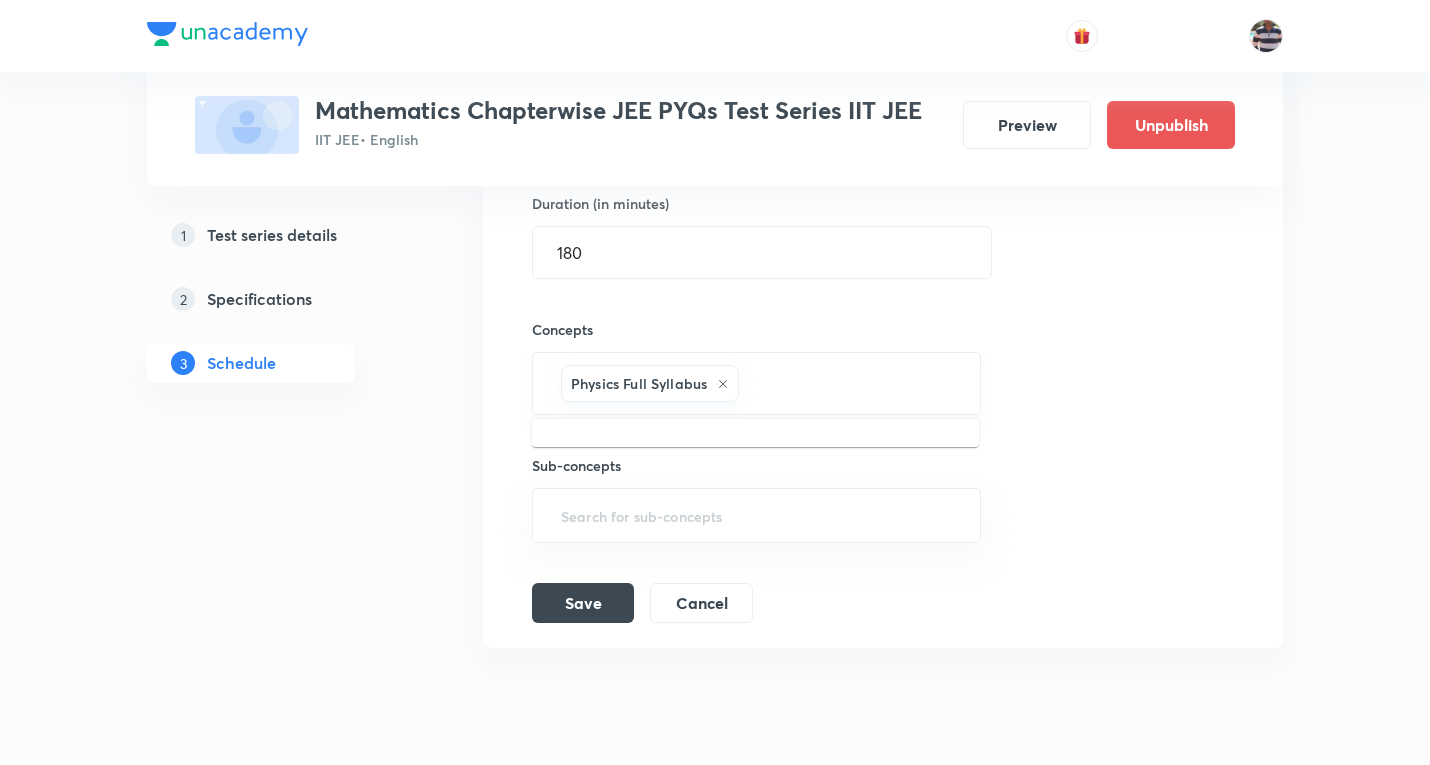 click at bounding box center (849, 383) 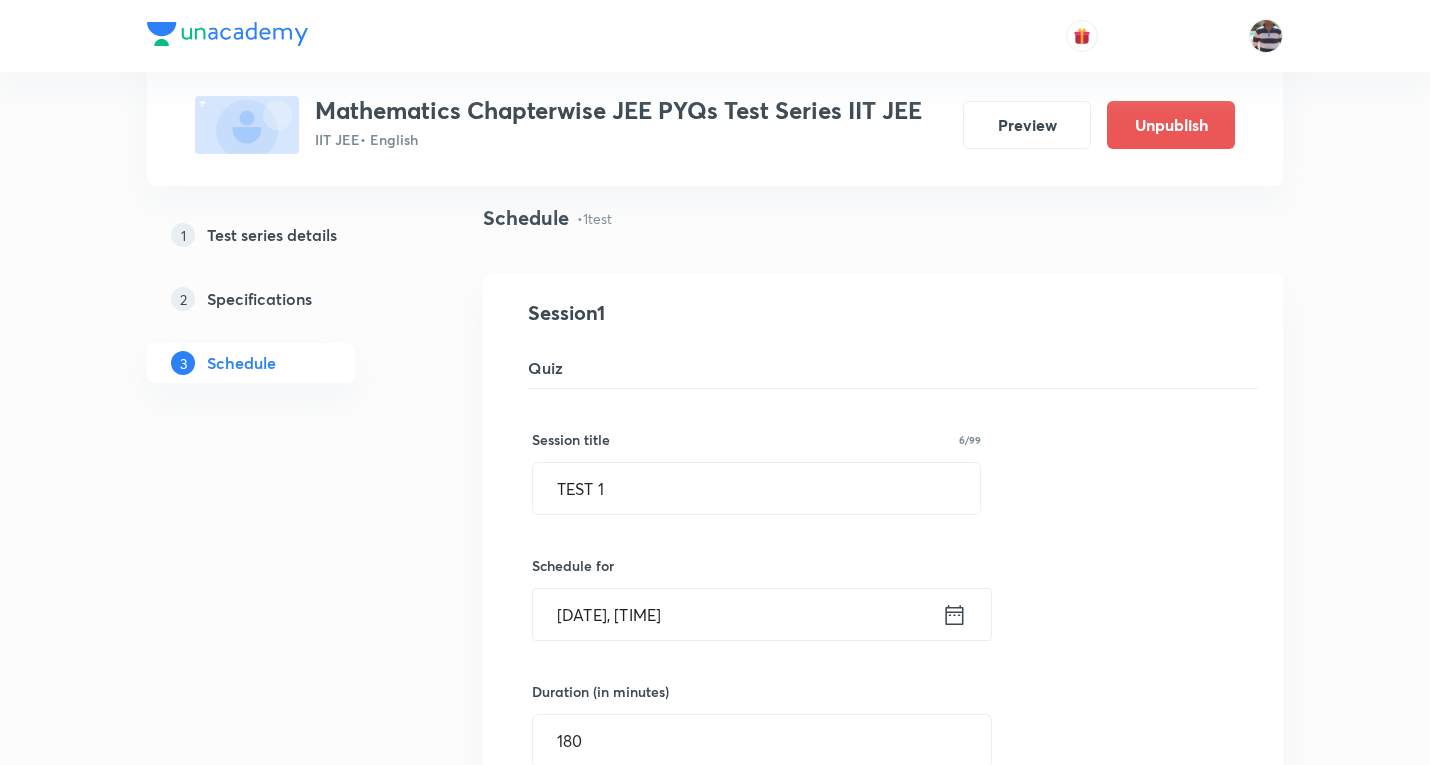 scroll, scrollTop: 223, scrollLeft: 0, axis: vertical 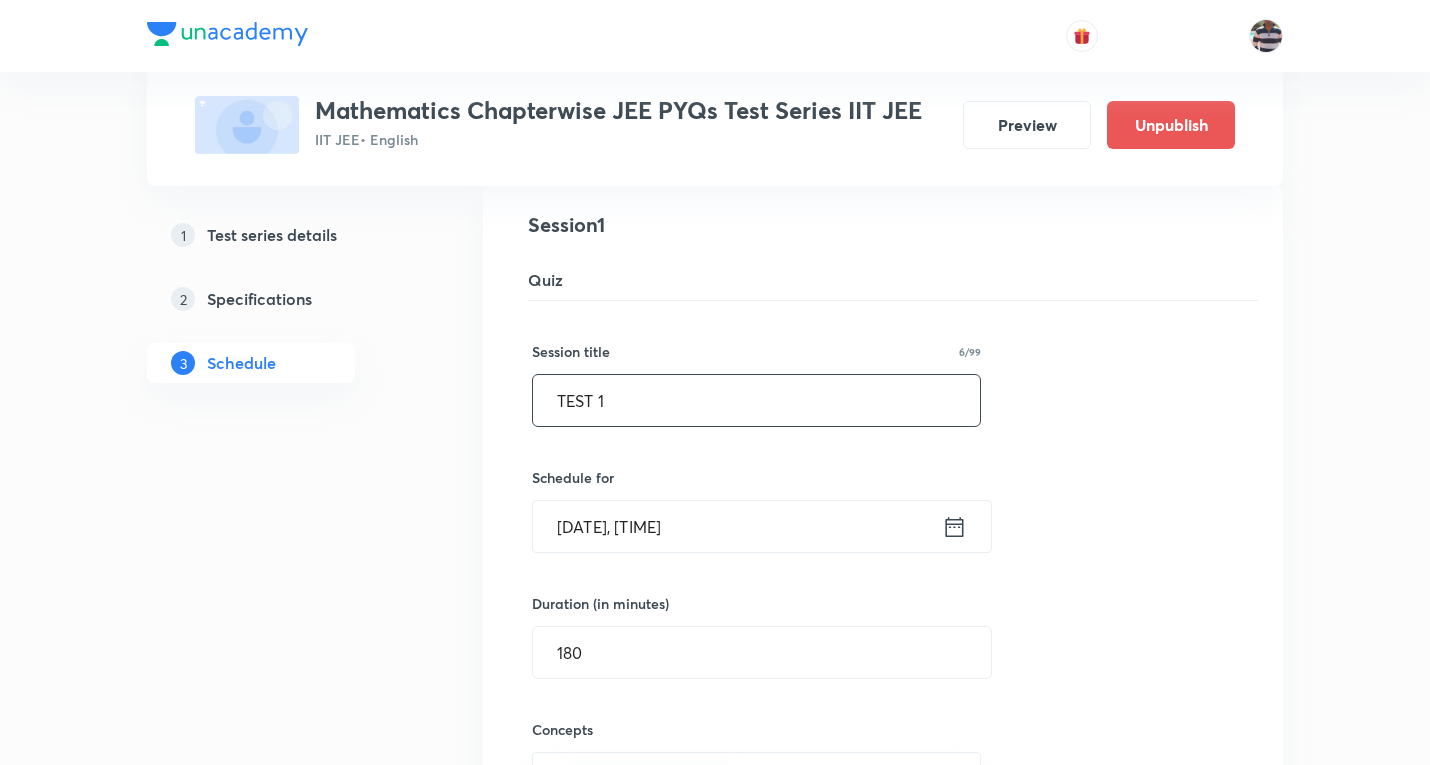 click on "TEST 1" at bounding box center (756, 400) 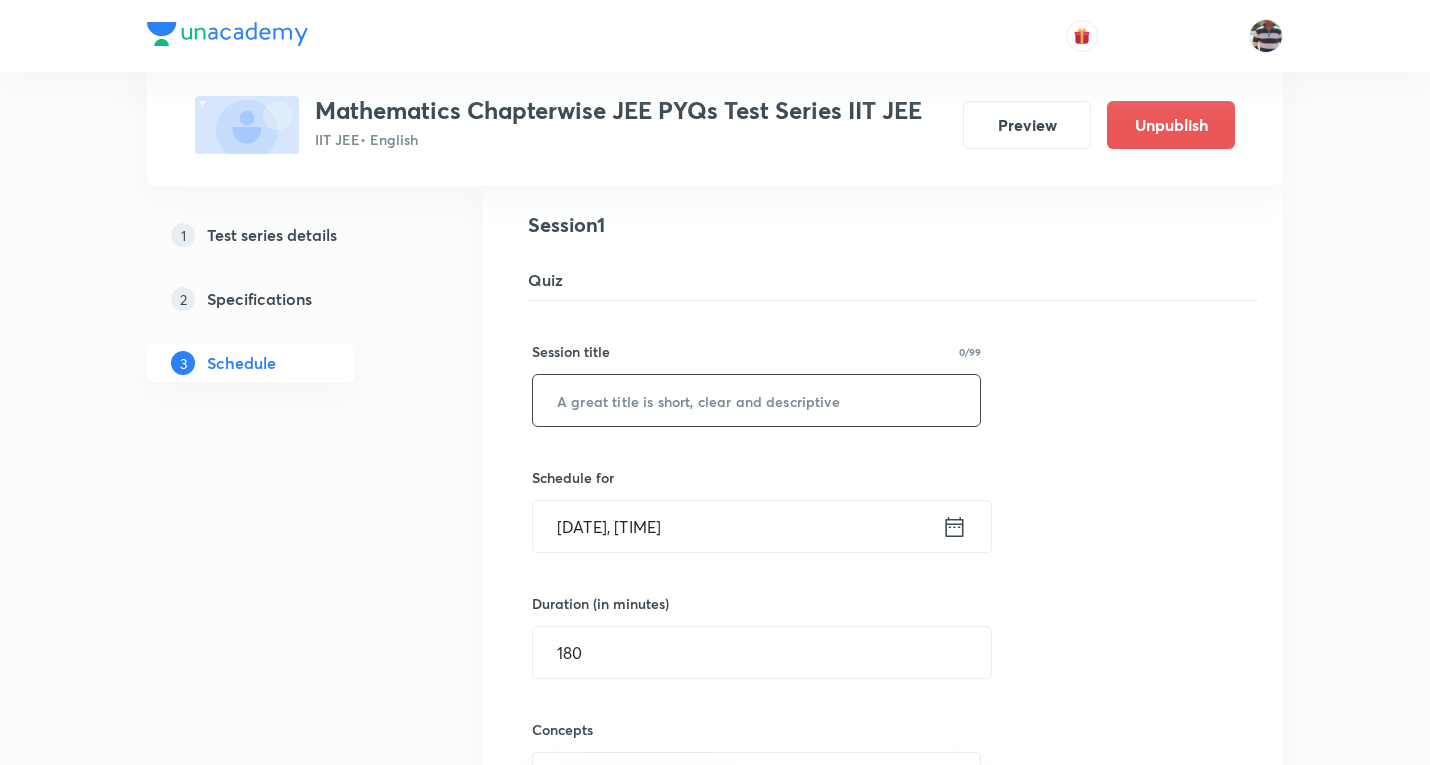 paste on "Class Test - 1 (FOM, sets & Function)" 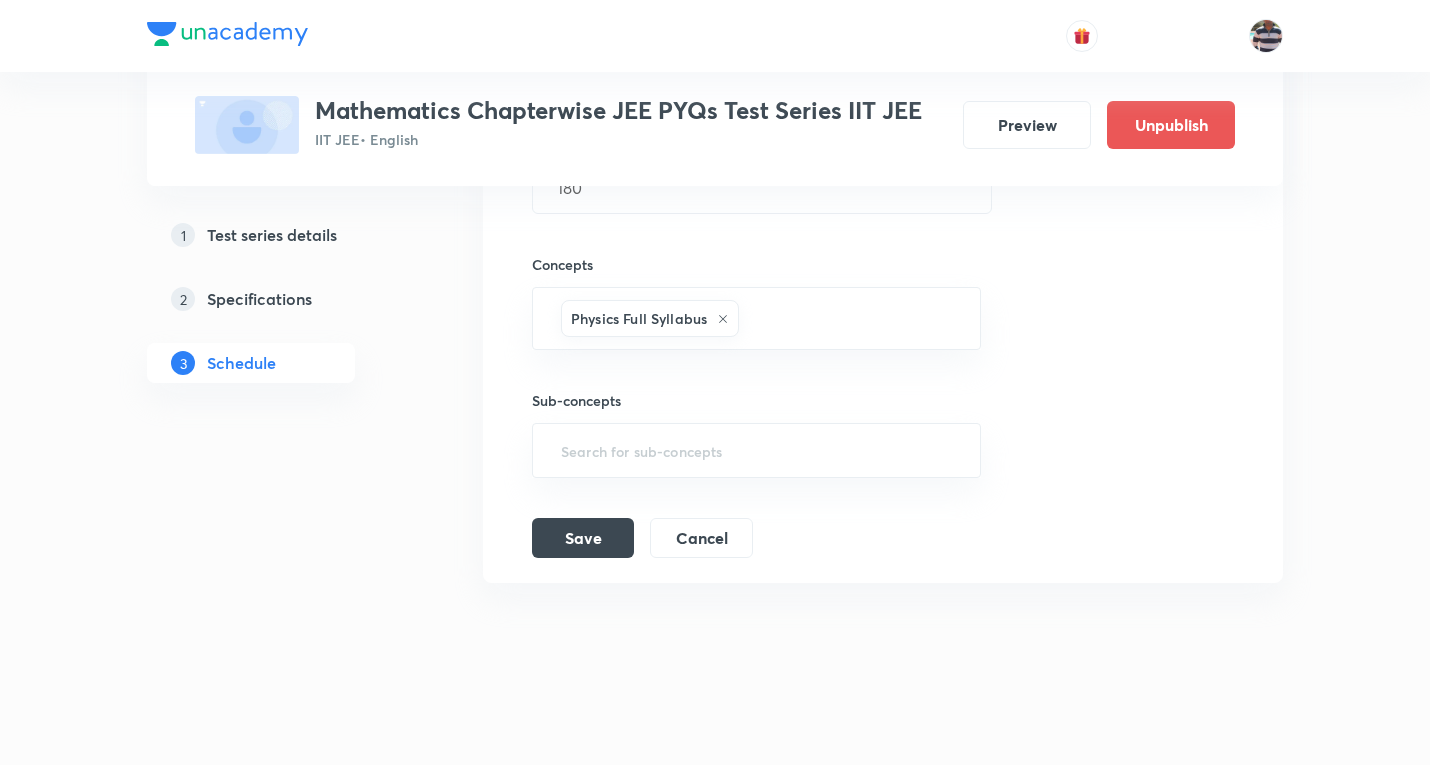 scroll, scrollTop: 694, scrollLeft: 0, axis: vertical 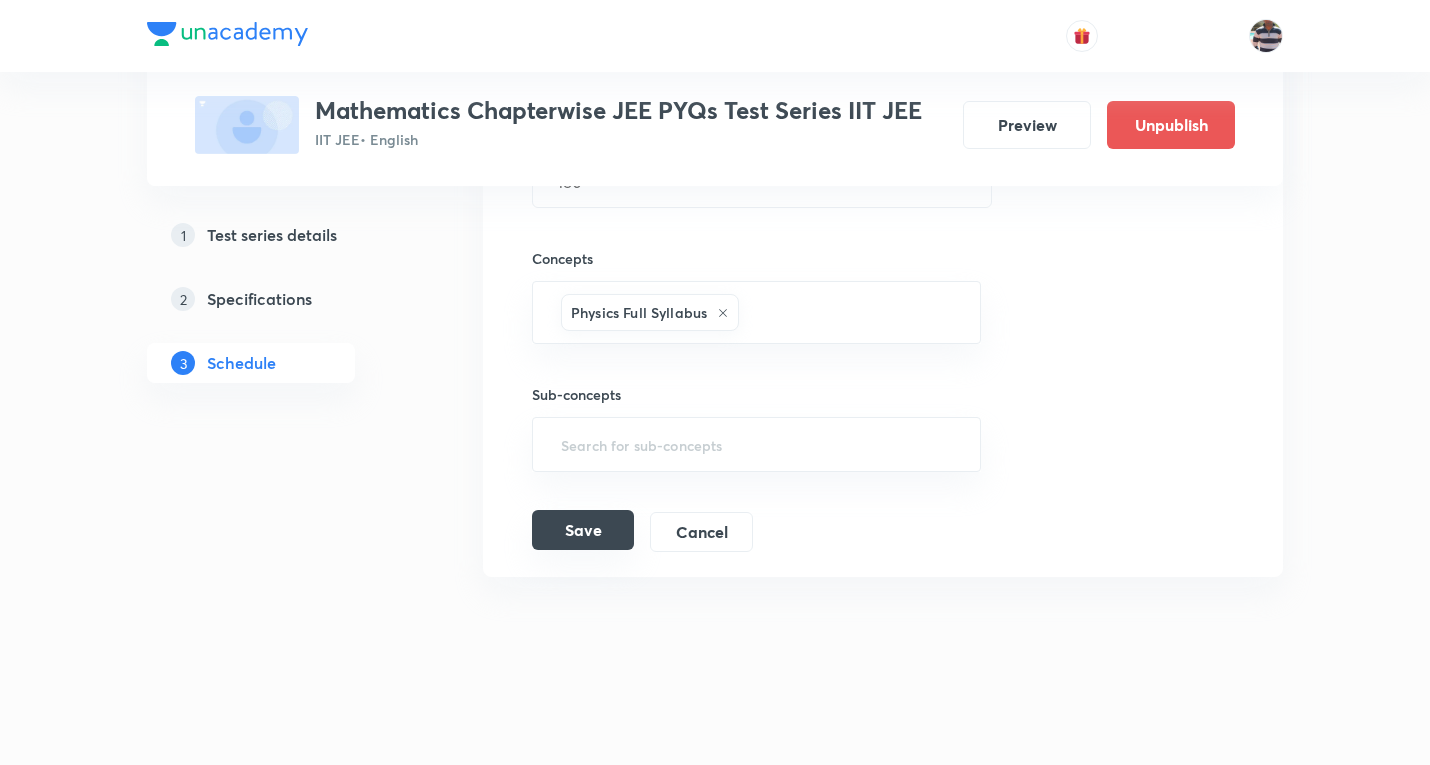 type on "Class Test - 1 (FOM, sets & Function)" 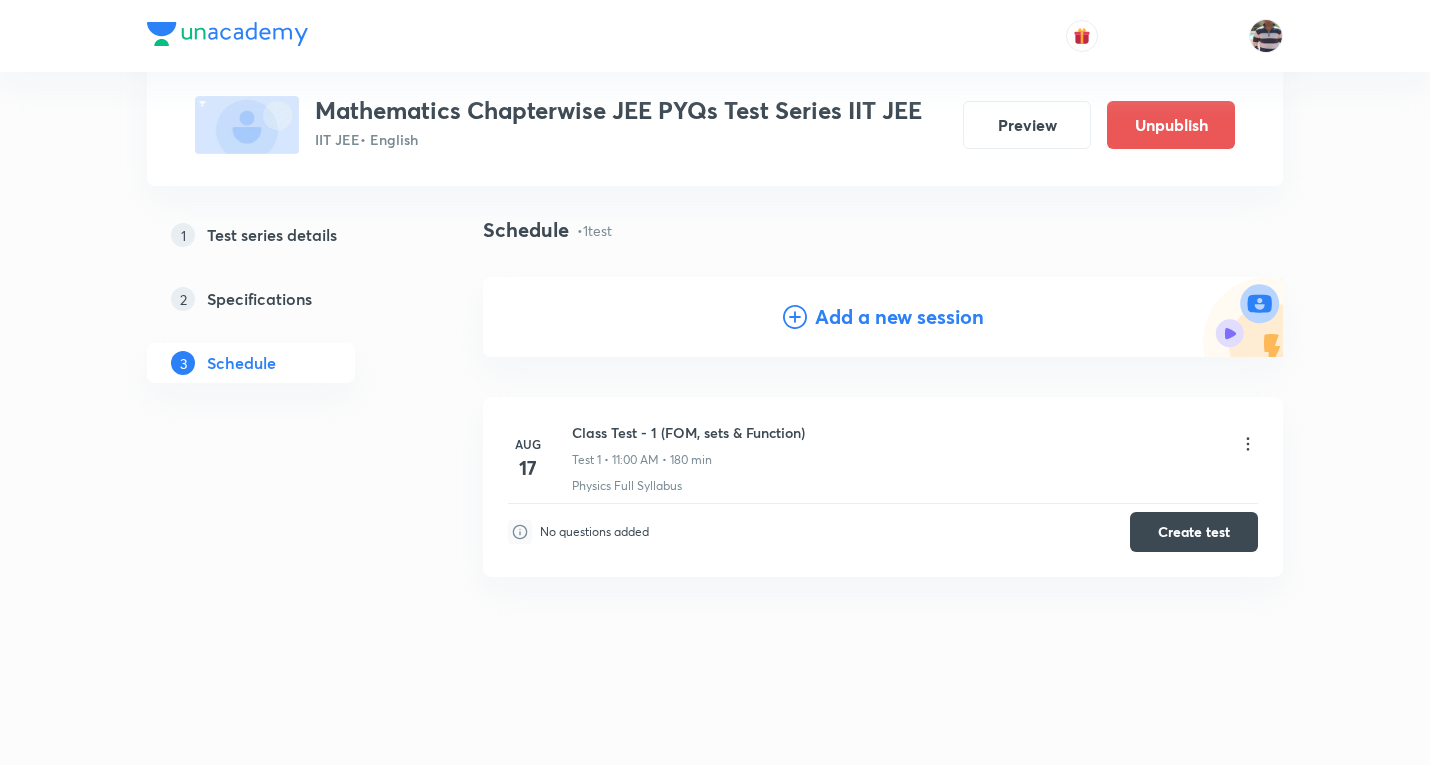 scroll, scrollTop: 123, scrollLeft: 0, axis: vertical 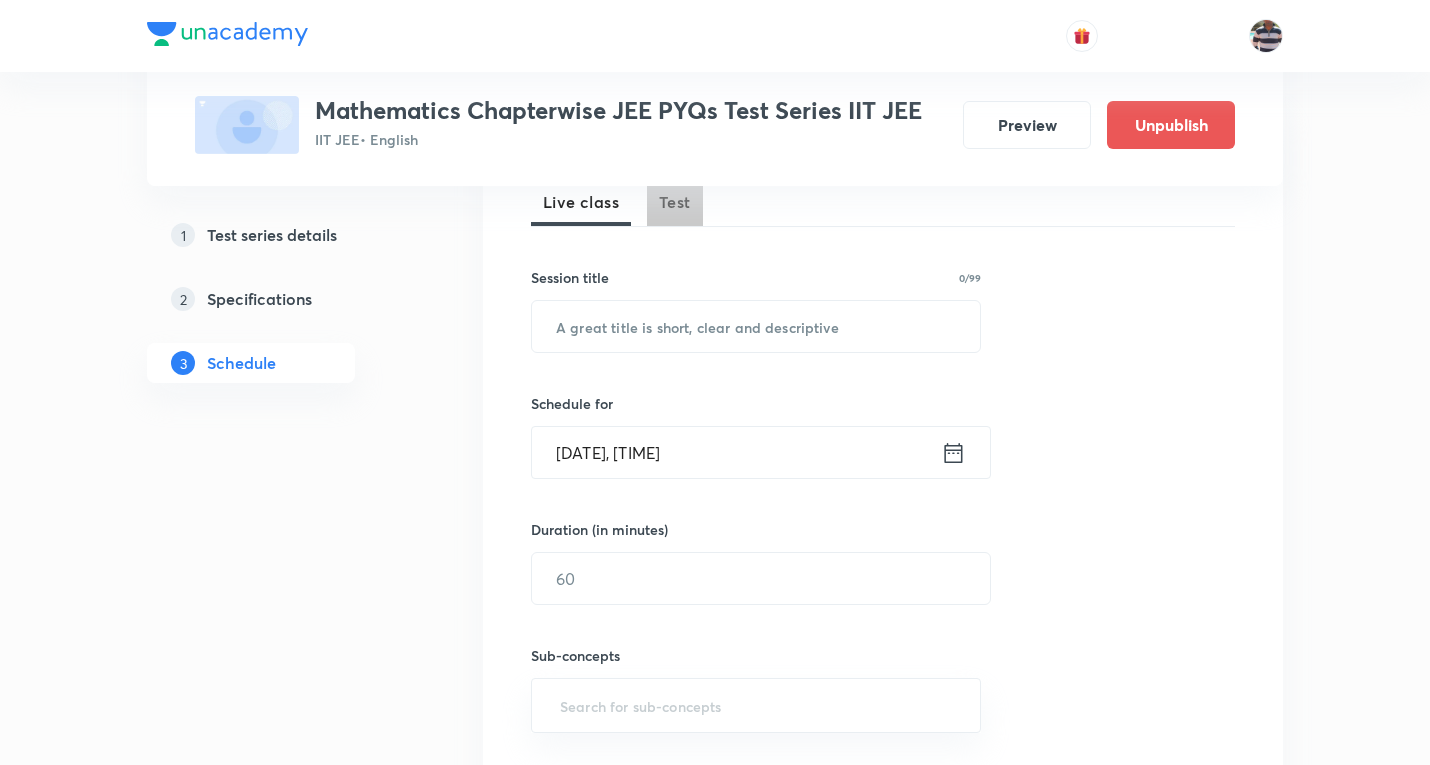 click on "Test" at bounding box center (675, 202) 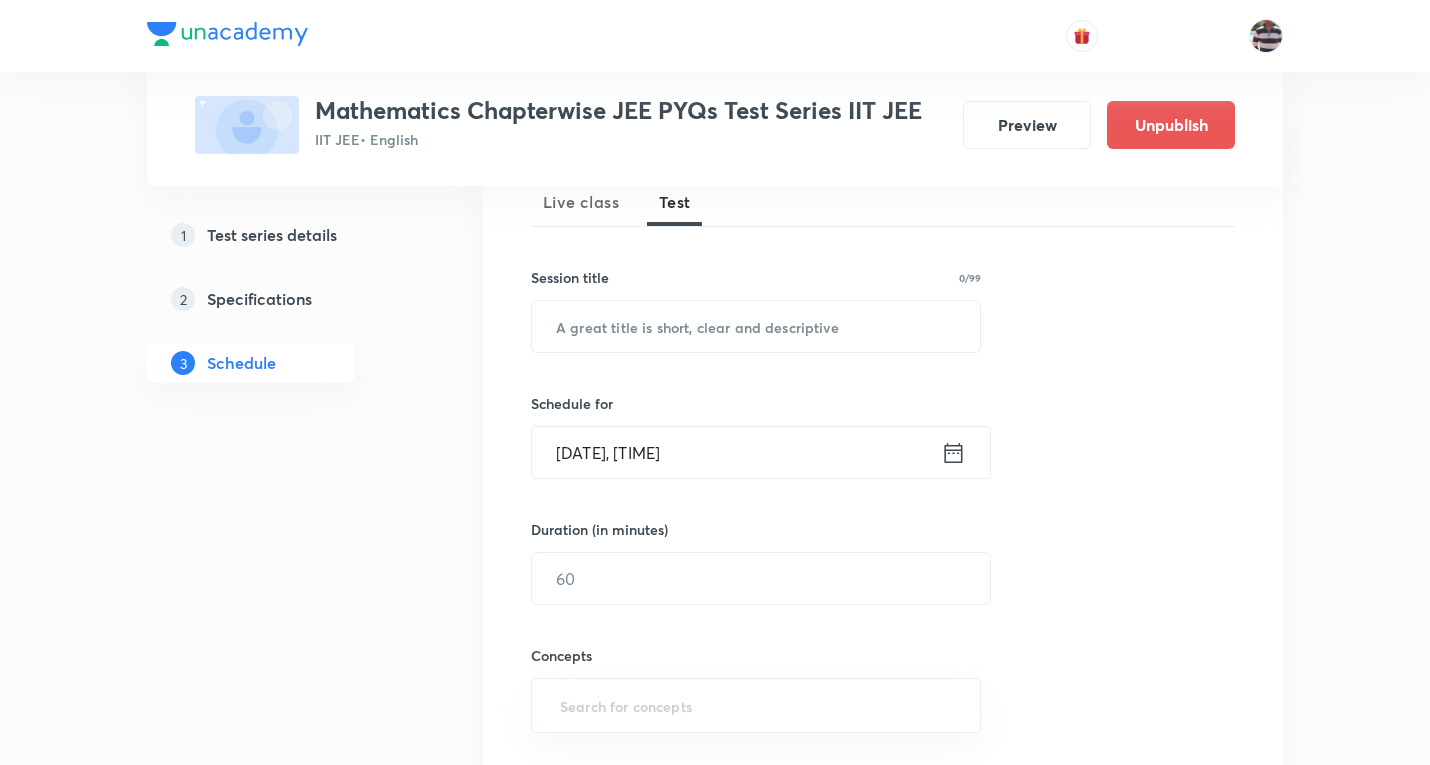click on "Session  2 Live class Test Session title 0/99 ​ Schedule for [DATE], [TIME] ​ Duration (in minutes) ​ Concepts ​ Sub-concepts ​ Add Cancel" at bounding box center (883, 536) 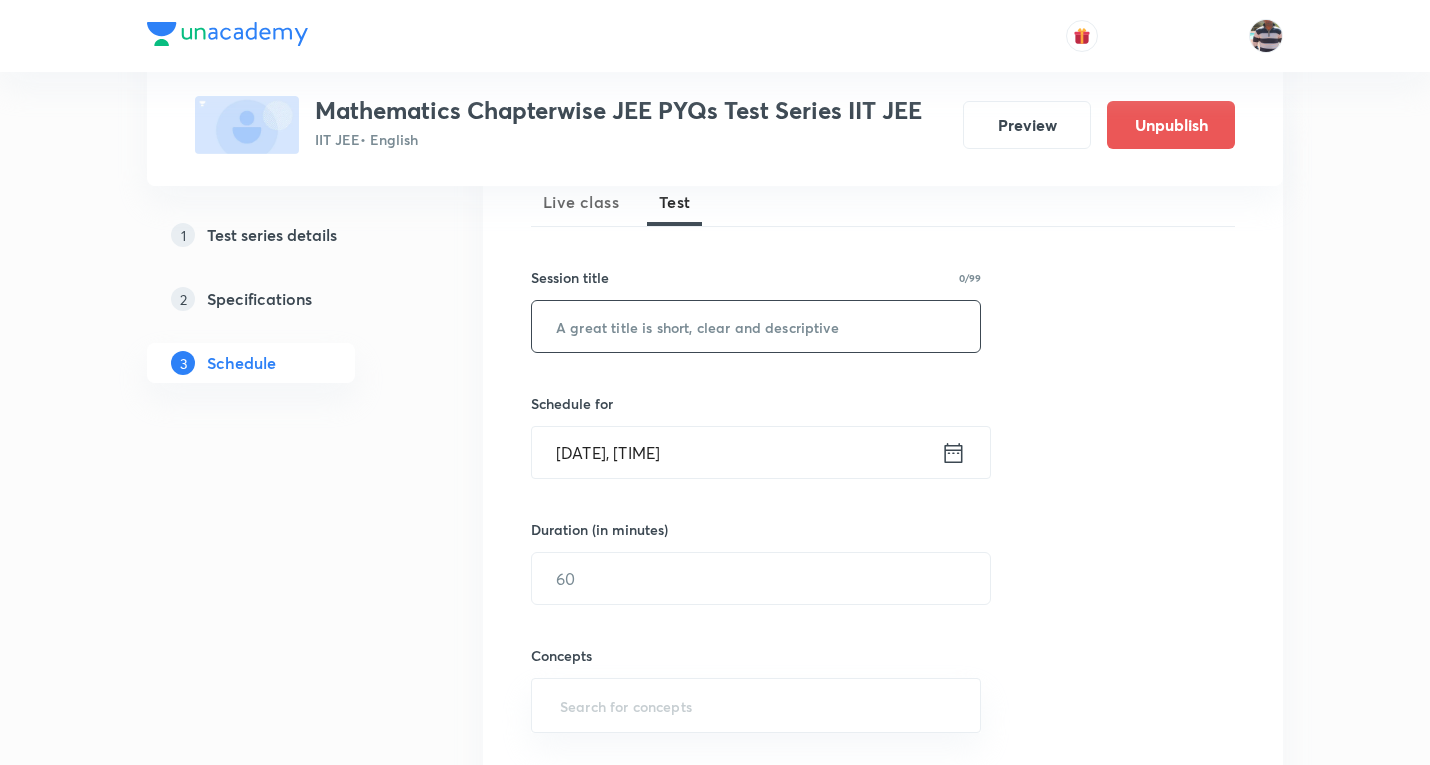 click at bounding box center (756, 326) 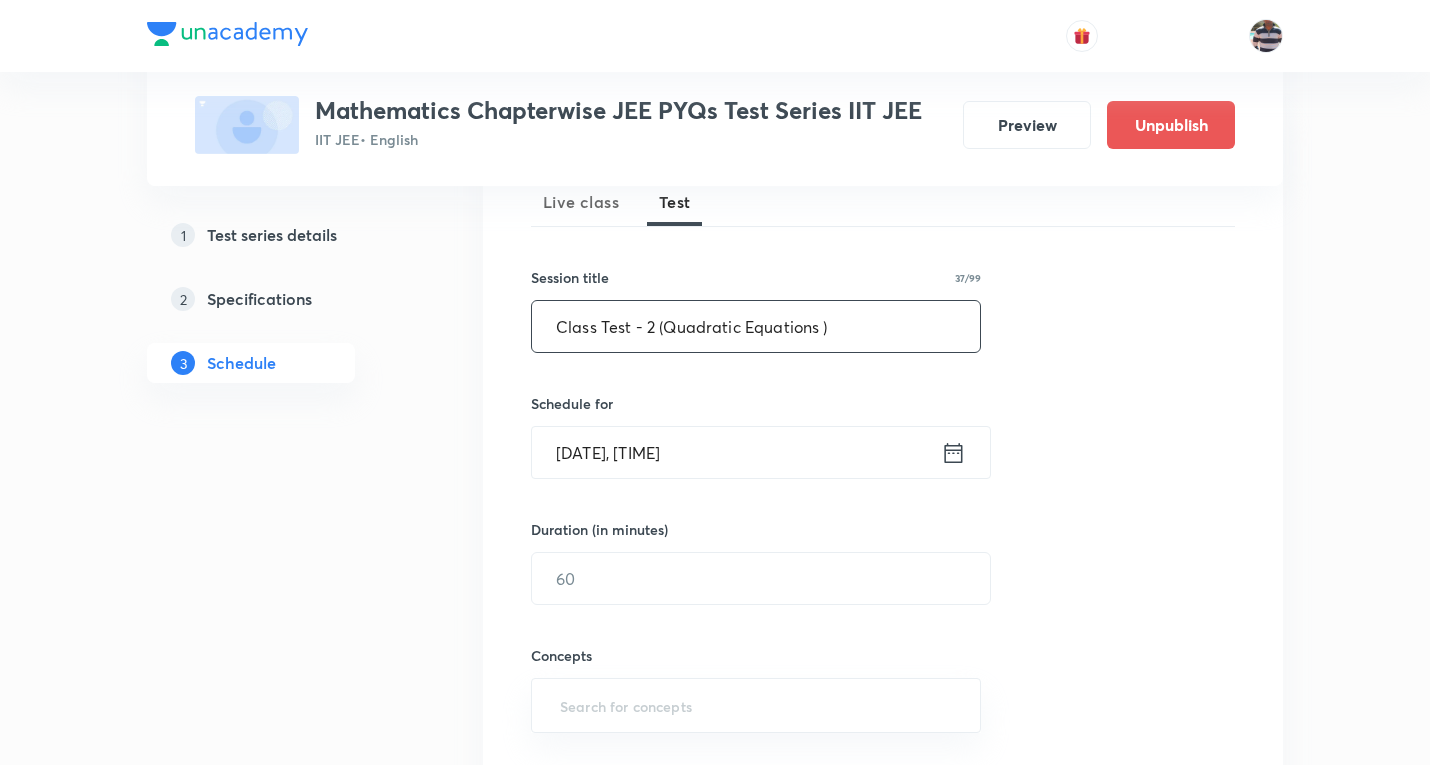 type on "Class Test - 2 (Quadratic Equations )" 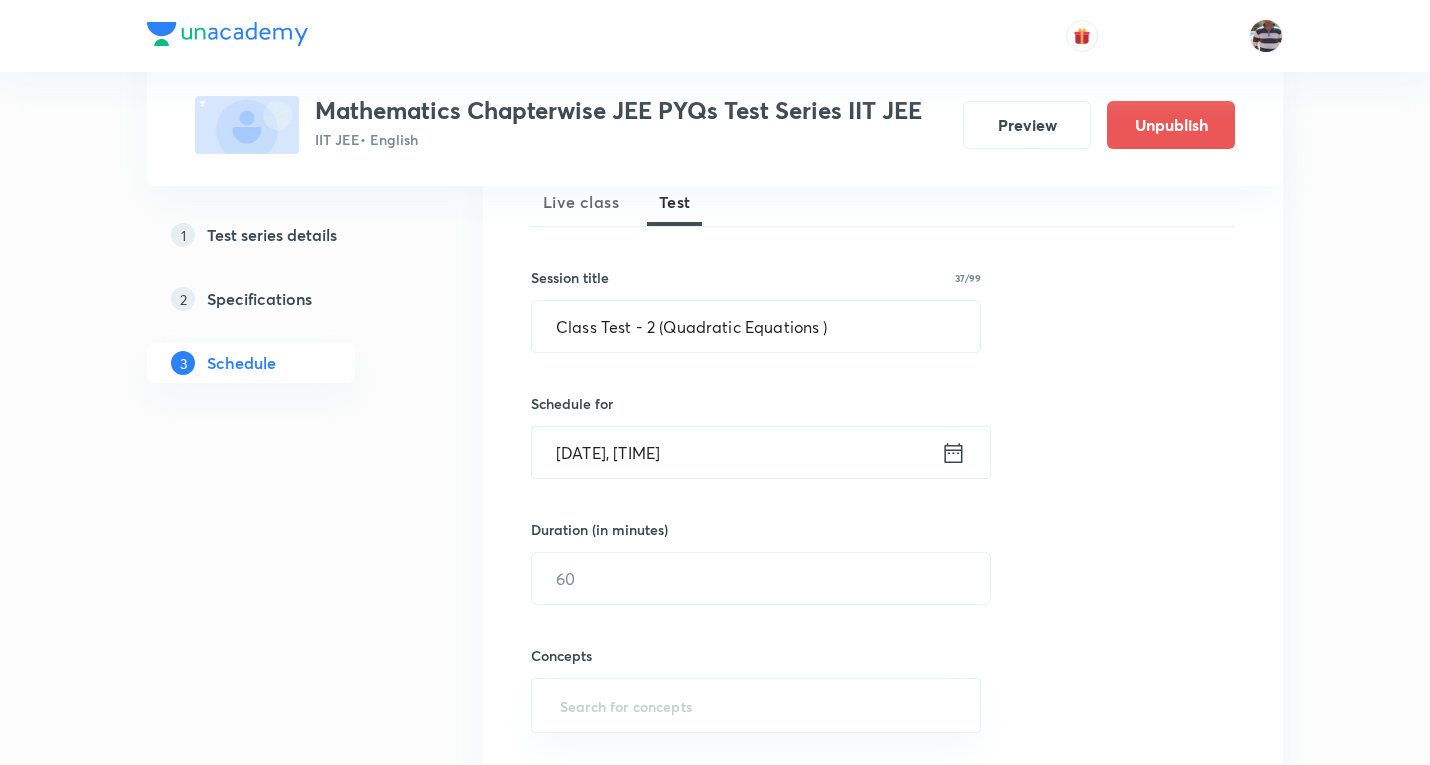 click on "[DATE], [TIME]" at bounding box center [736, 452] 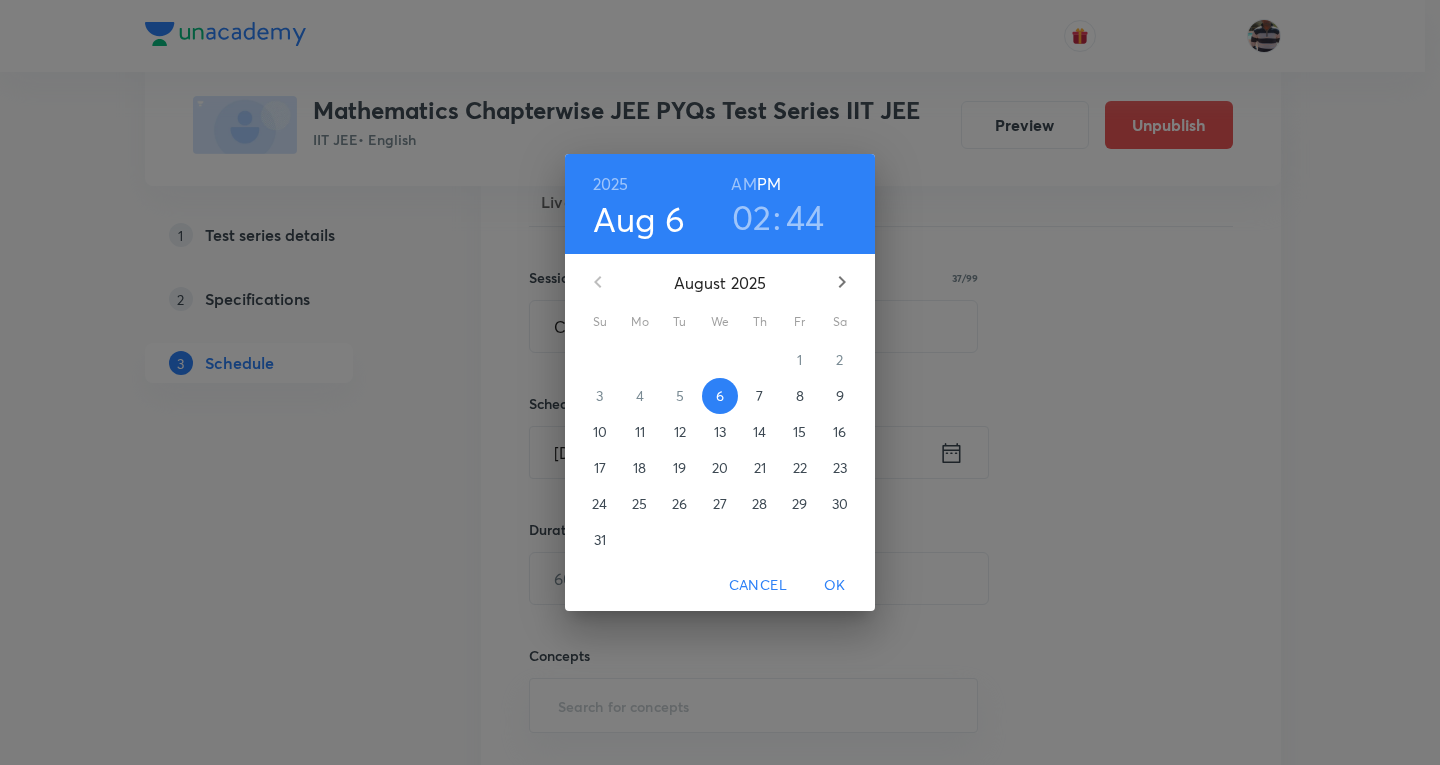 click on "7" at bounding box center (759, 396) 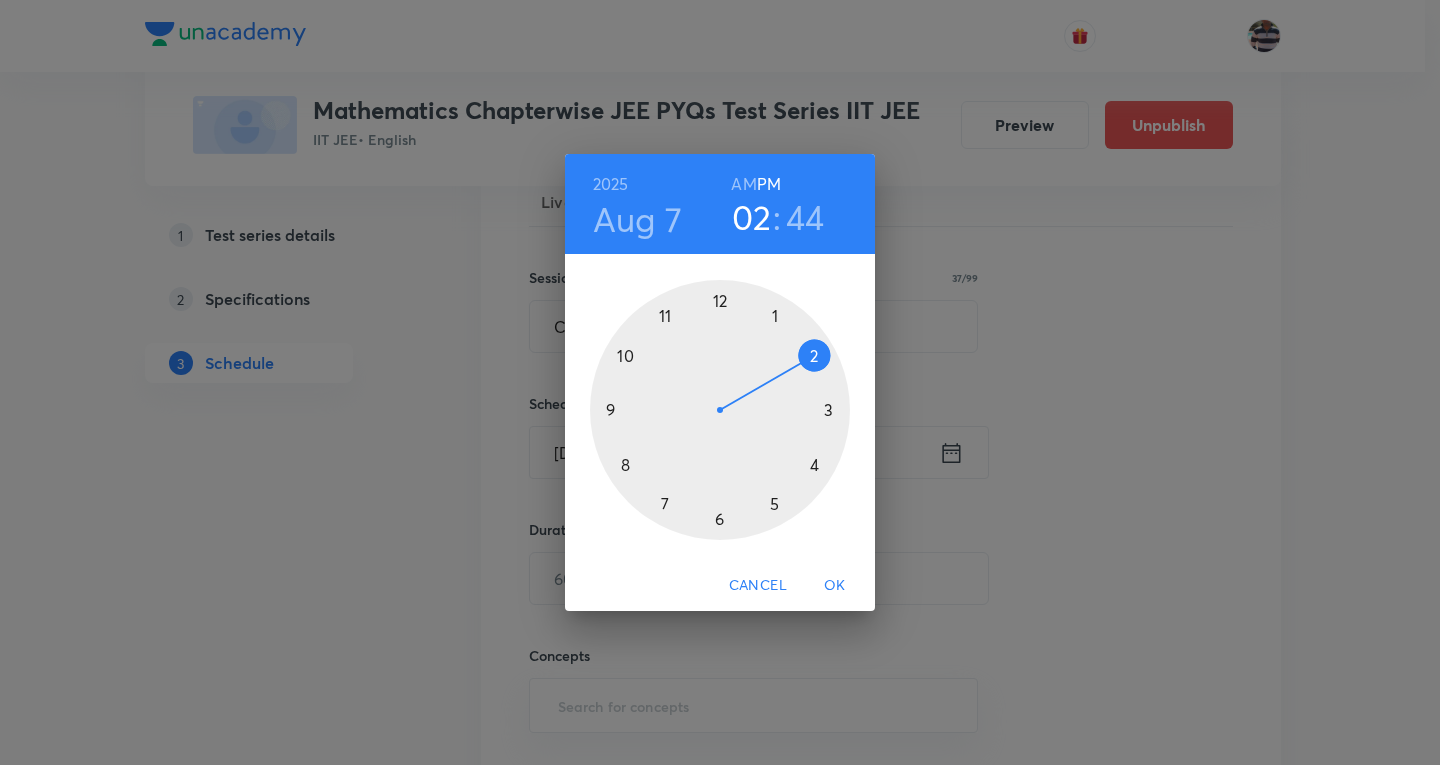 click at bounding box center (720, 410) 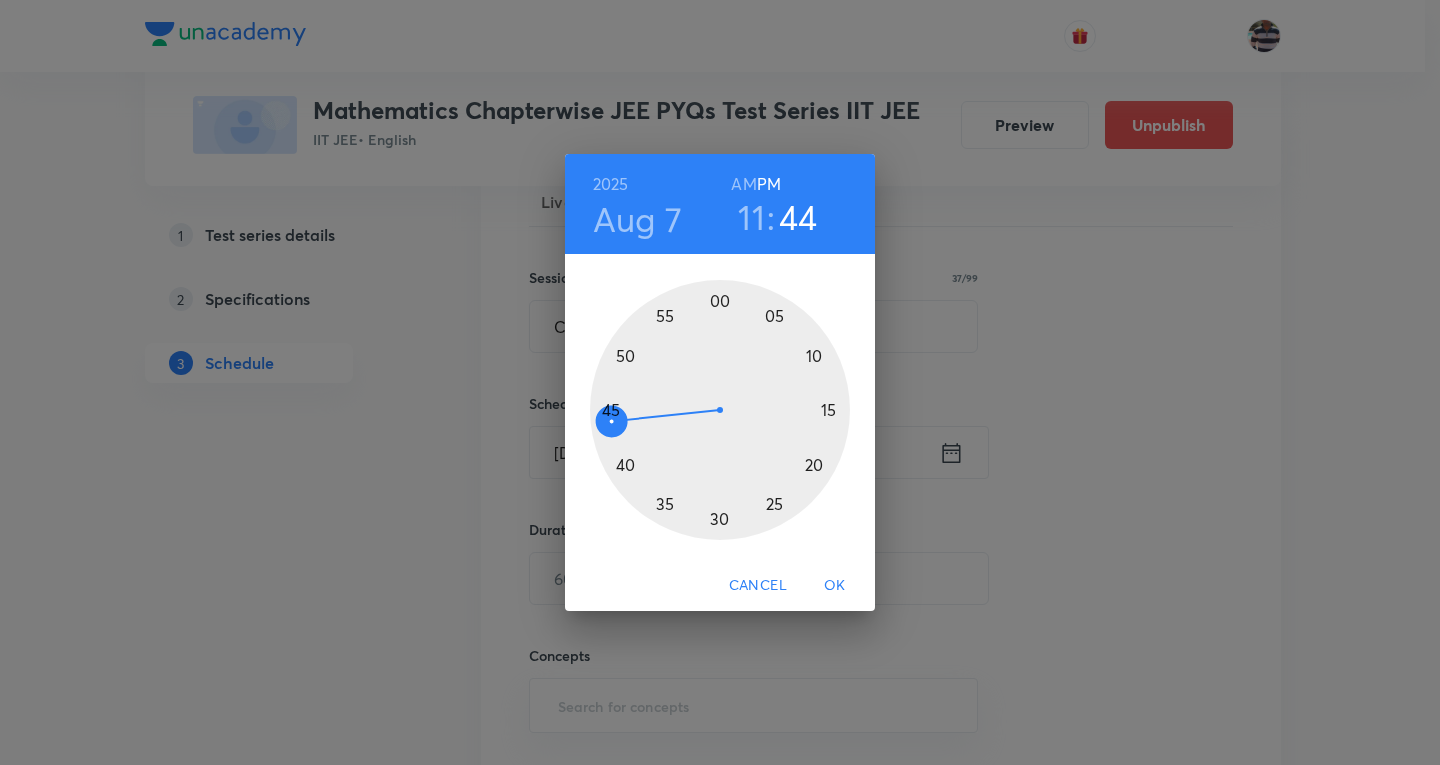 click on "AM" at bounding box center [743, 184] 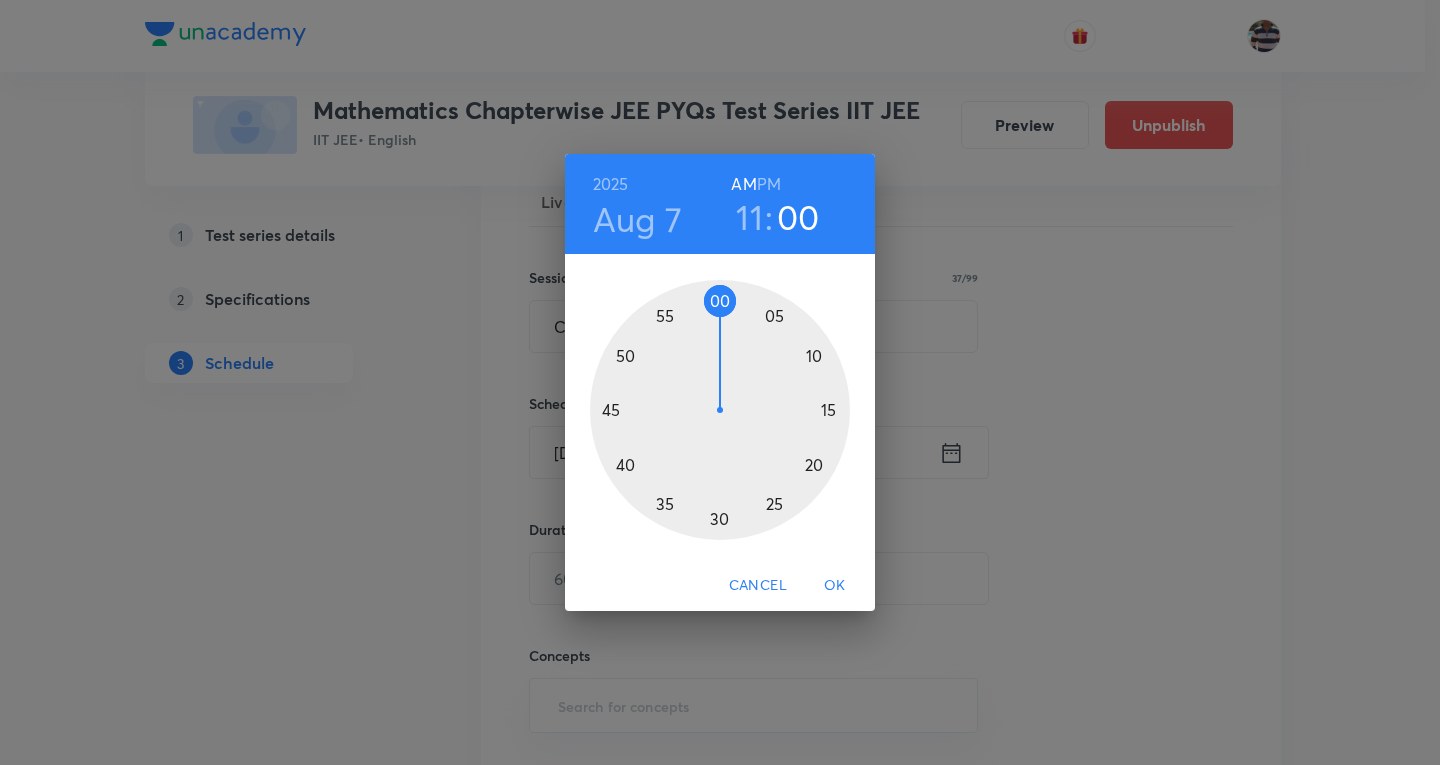 drag, startPoint x: 606, startPoint y: 418, endPoint x: 722, endPoint y: 323, distance: 149.93666 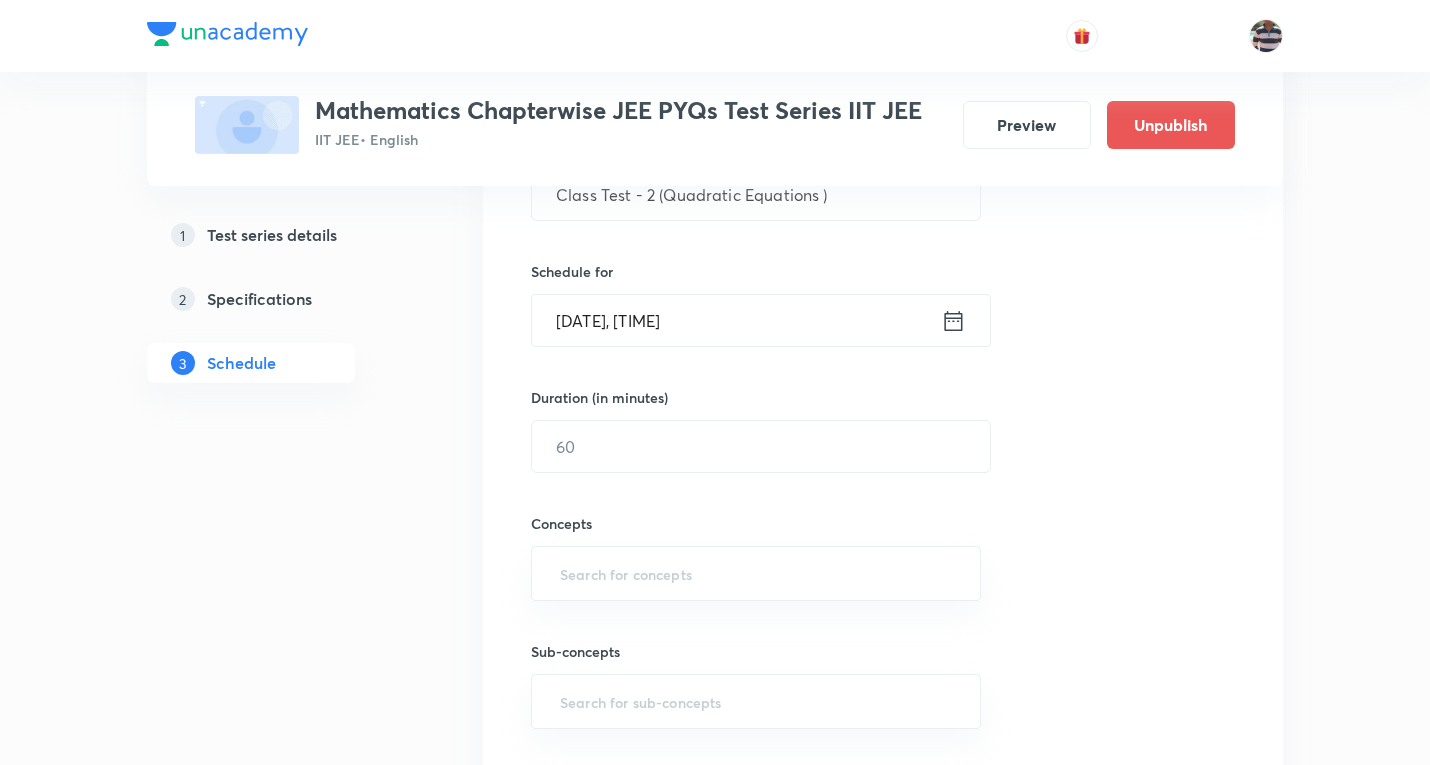 scroll, scrollTop: 500, scrollLeft: 0, axis: vertical 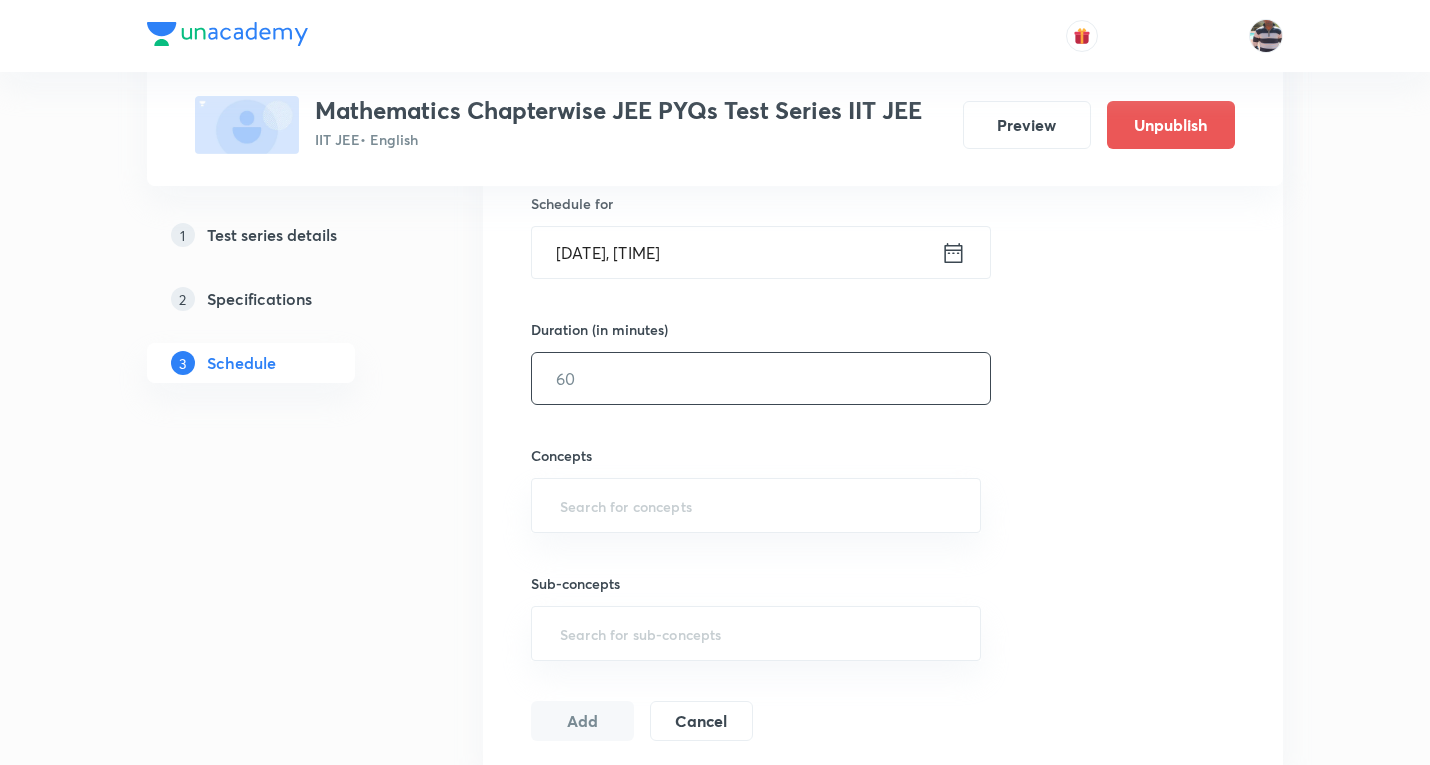 click at bounding box center [761, 378] 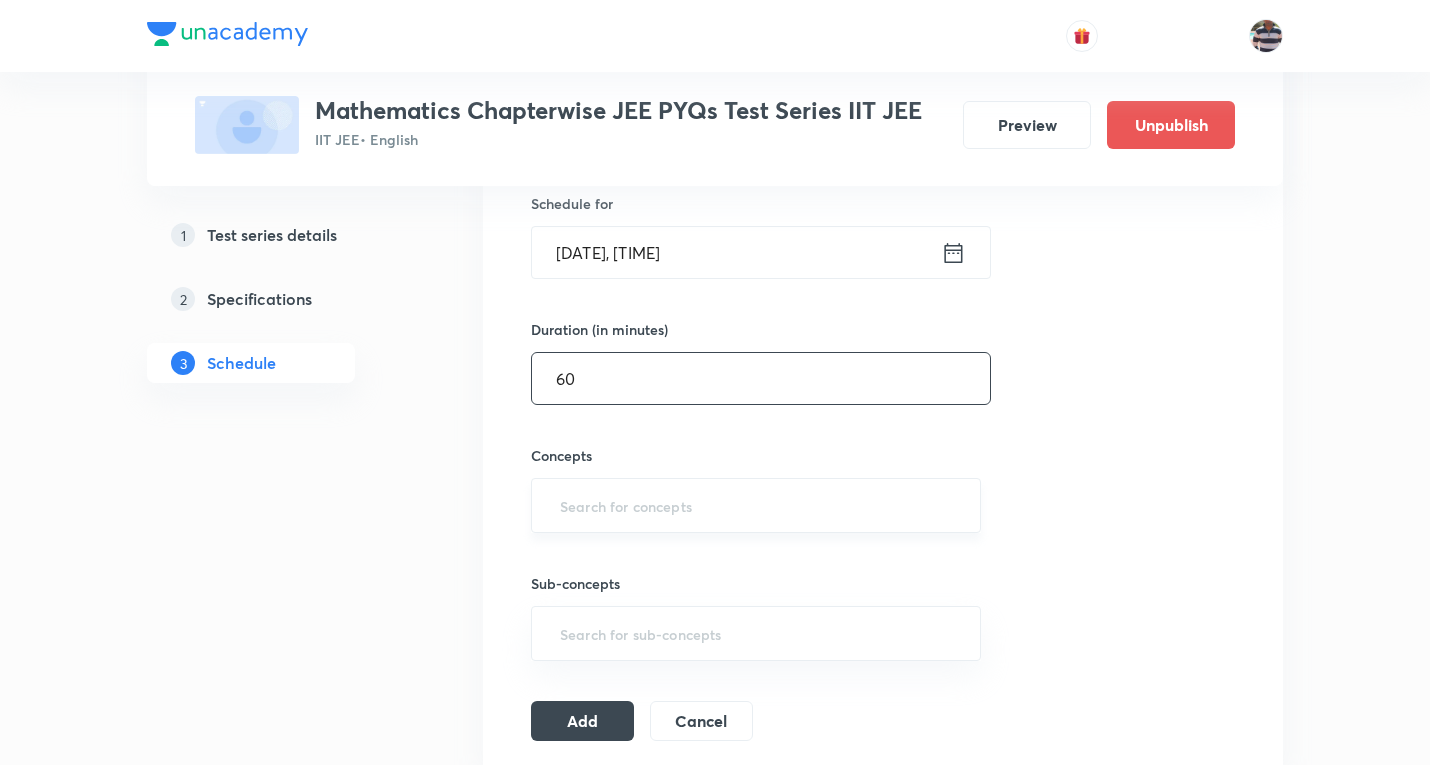 type on "60" 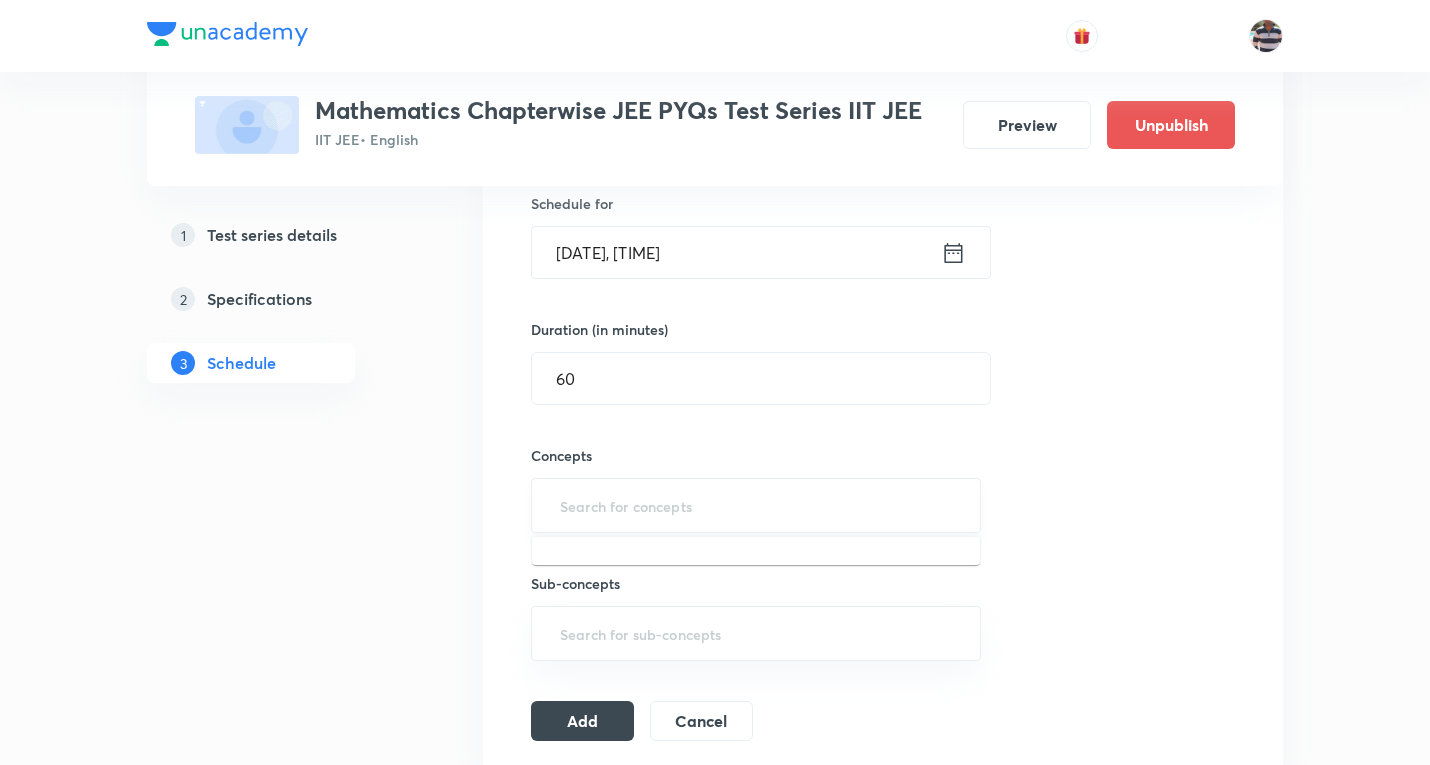 type on "a" 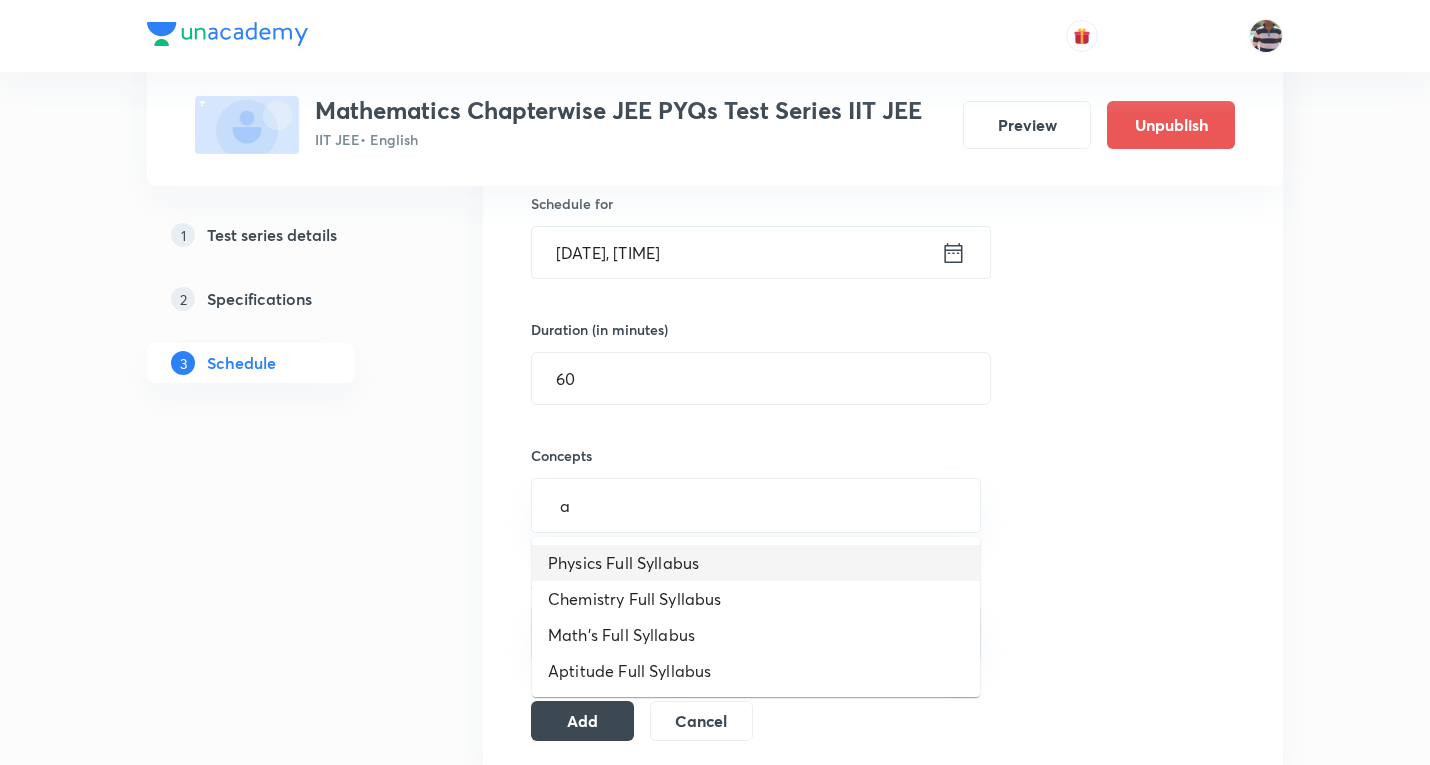 click on "Physics Full Syllabus" at bounding box center (756, 563) 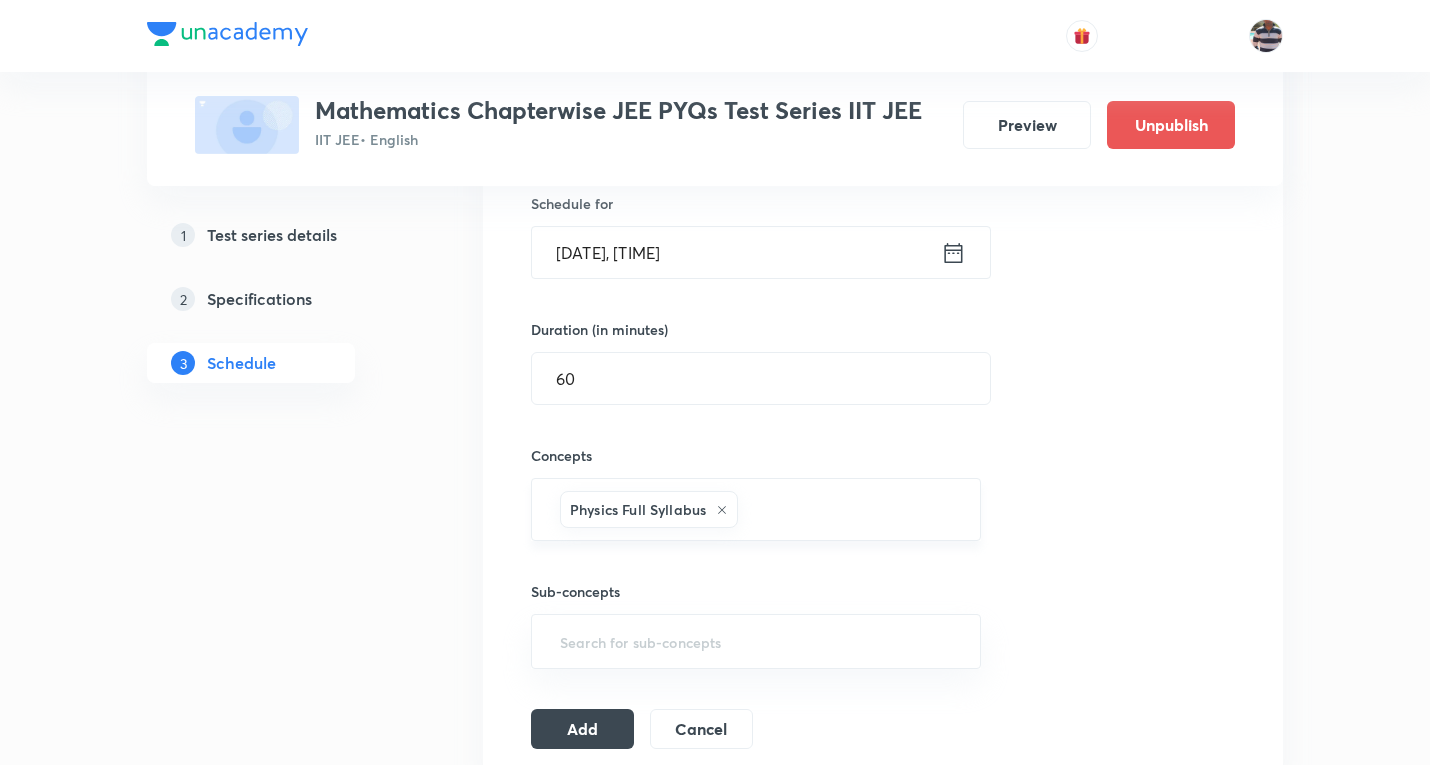 click 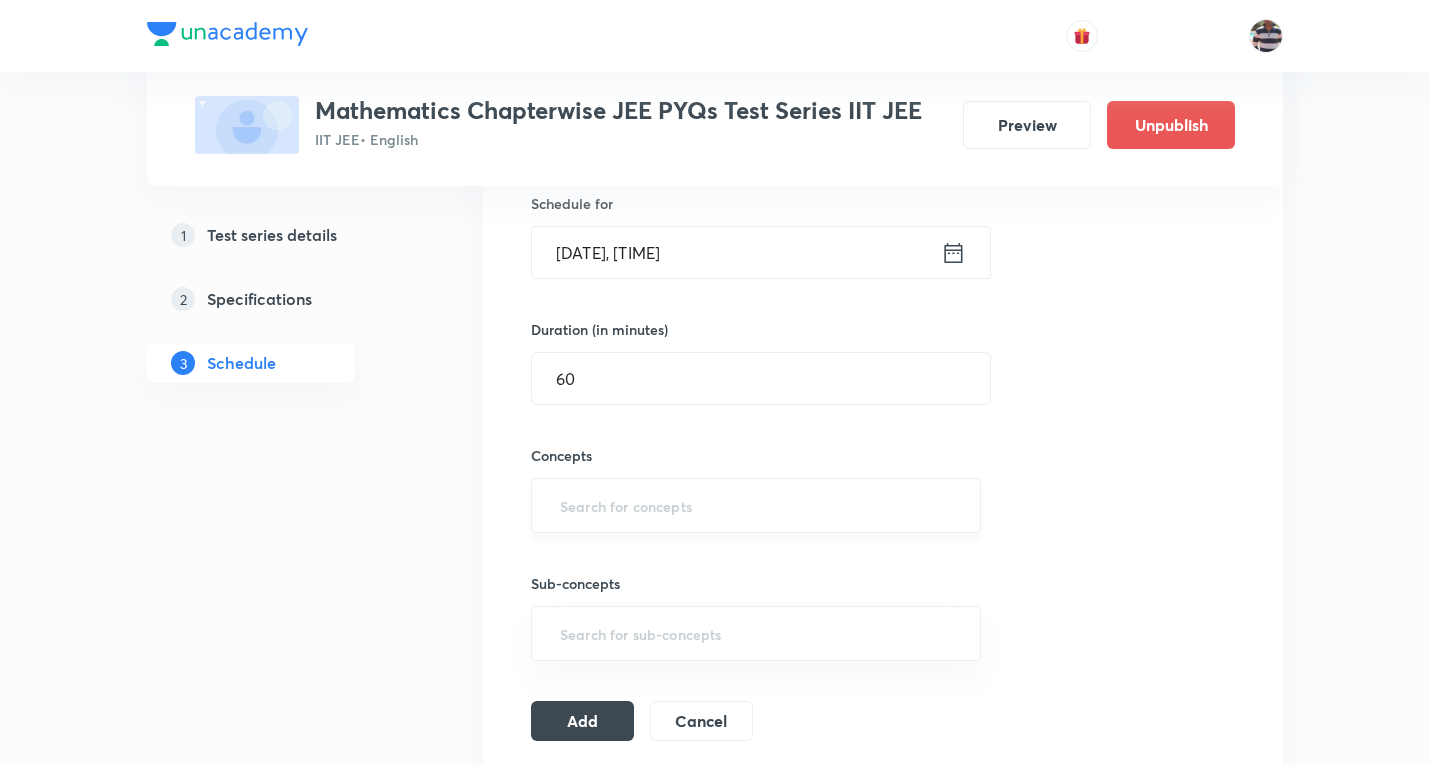 click at bounding box center [756, 505] 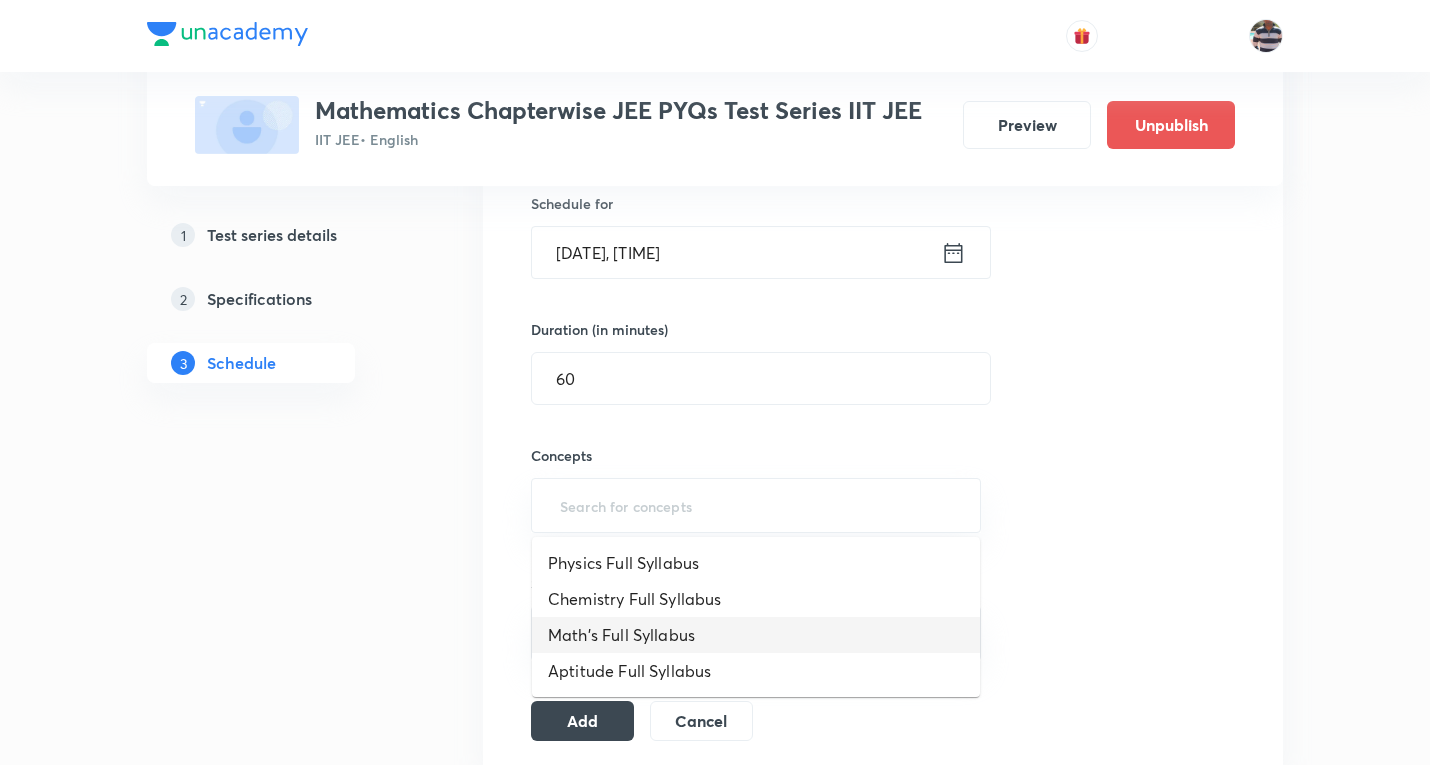 click on "Math's Full Syllabus" at bounding box center (756, 635) 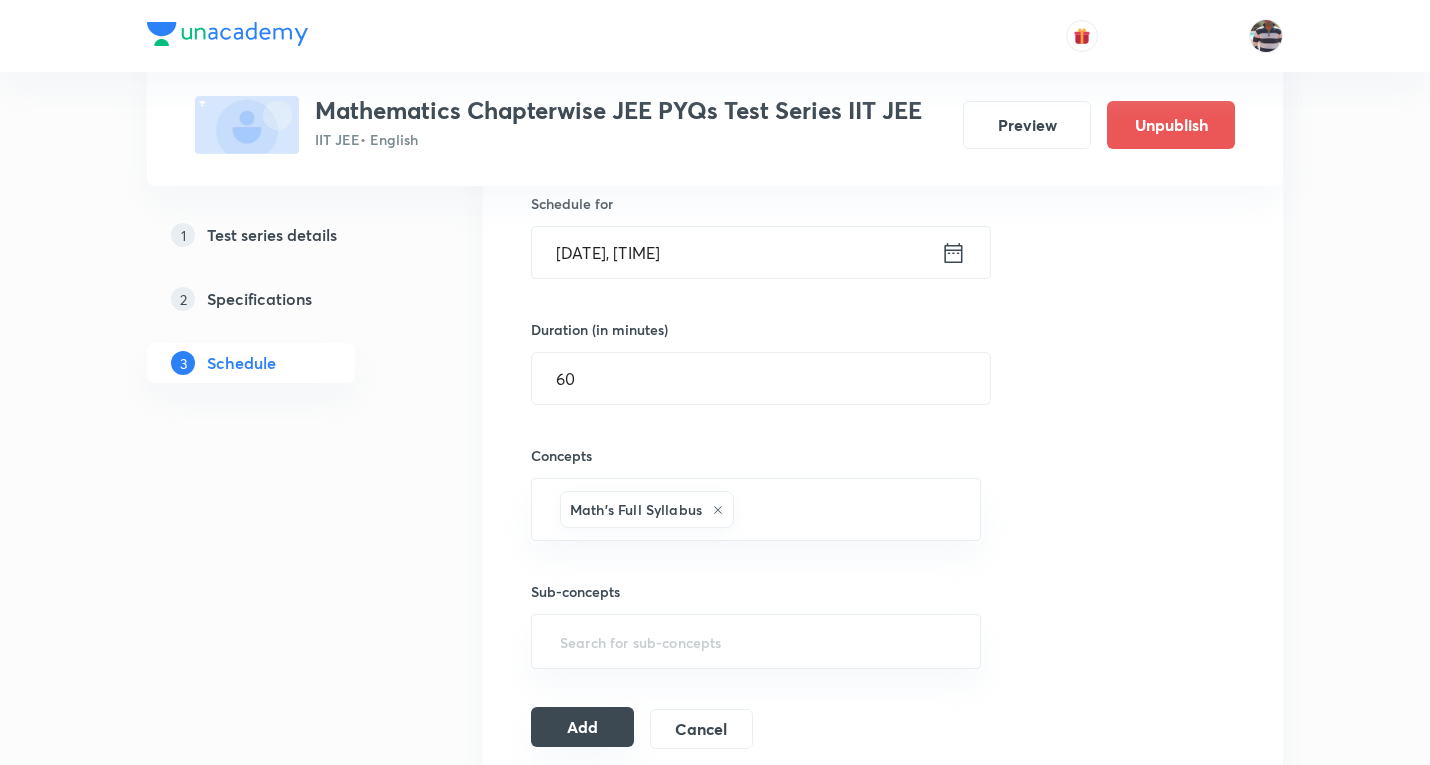 click on "Add" at bounding box center [582, 727] 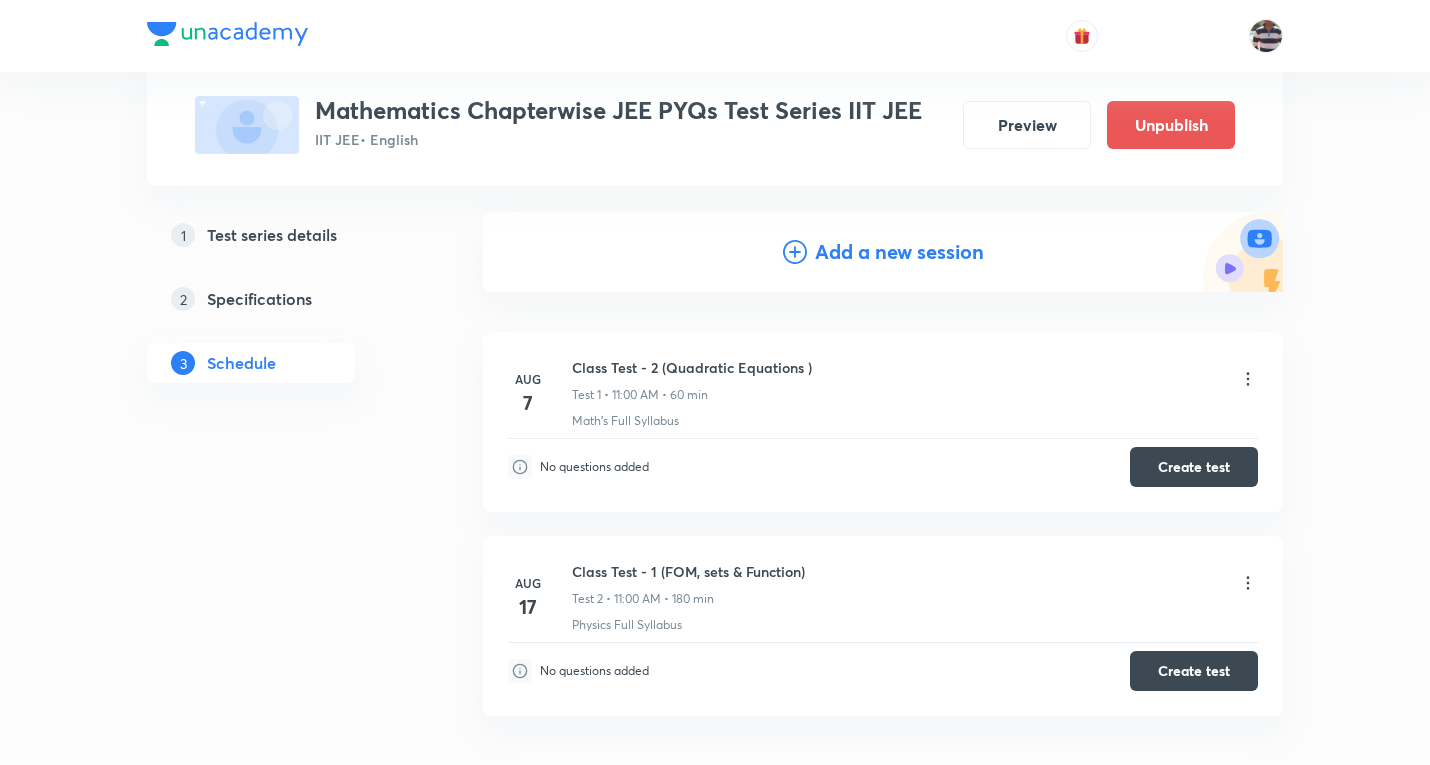 scroll, scrollTop: 223, scrollLeft: 0, axis: vertical 